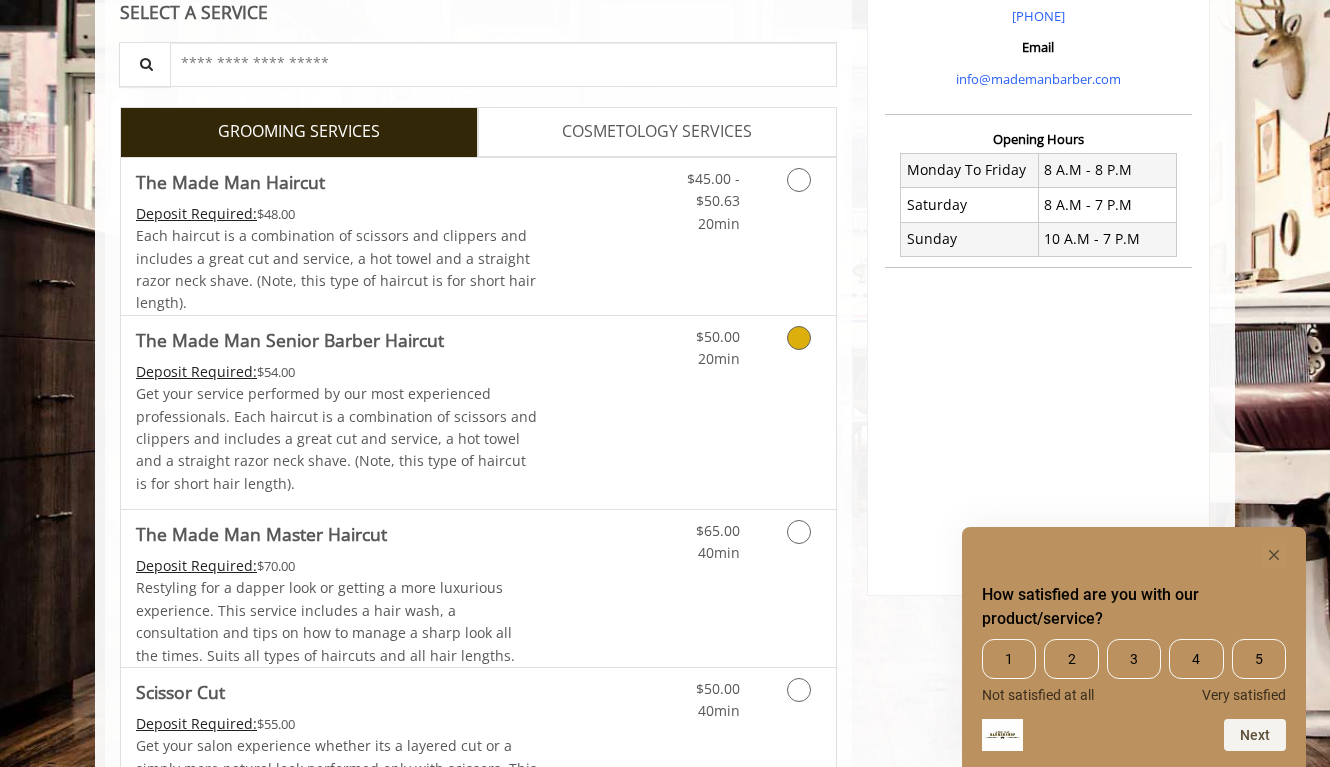 scroll, scrollTop: 653, scrollLeft: 0, axis: vertical 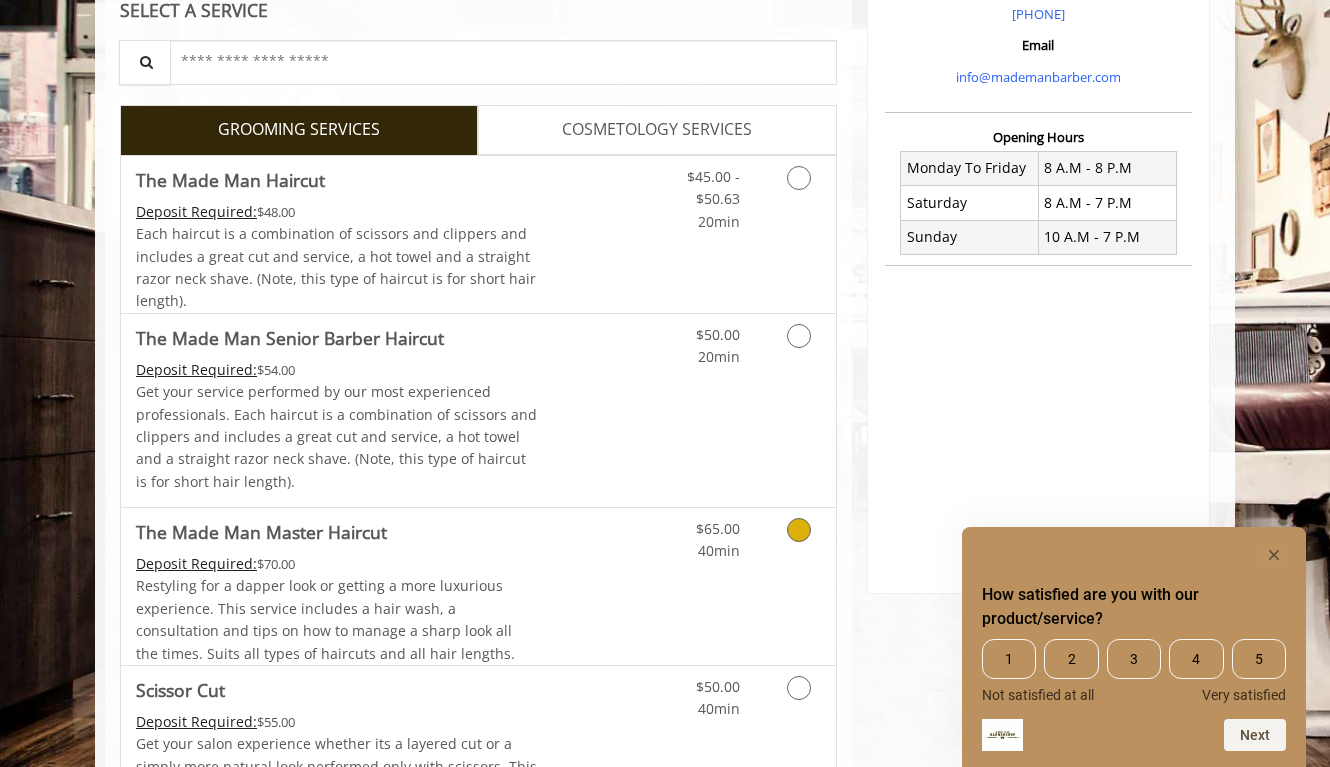 click on "Discounted Price" at bounding box center (597, 586) 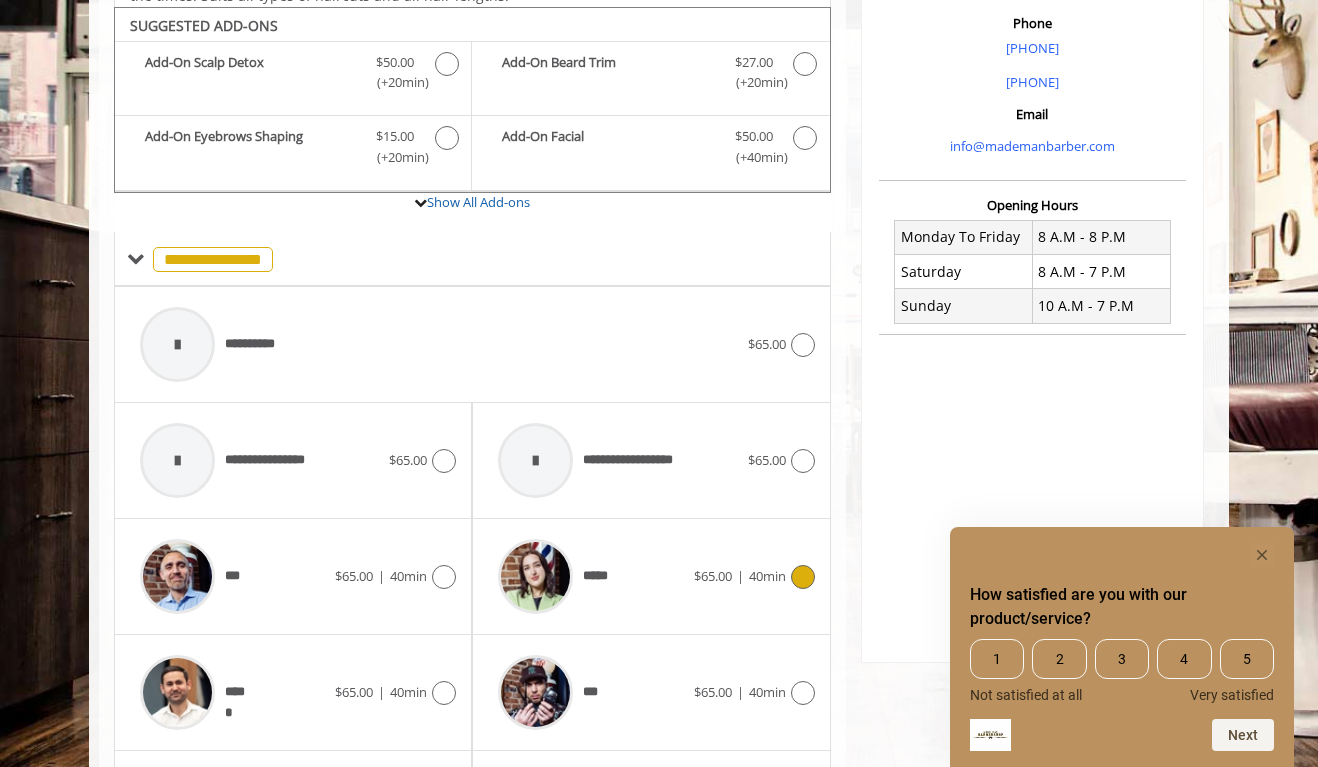 scroll, scrollTop: 591, scrollLeft: 0, axis: vertical 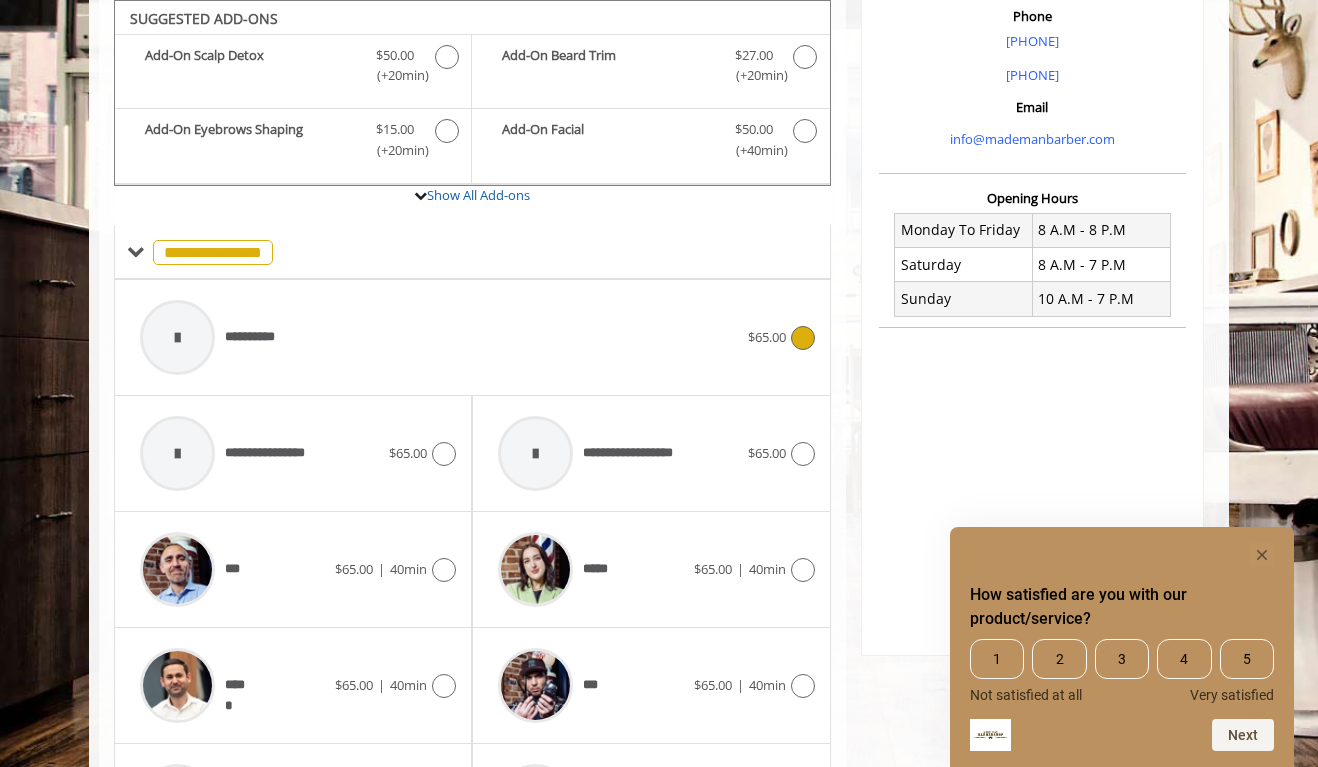 click on "**********" at bounding box center [439, 337] 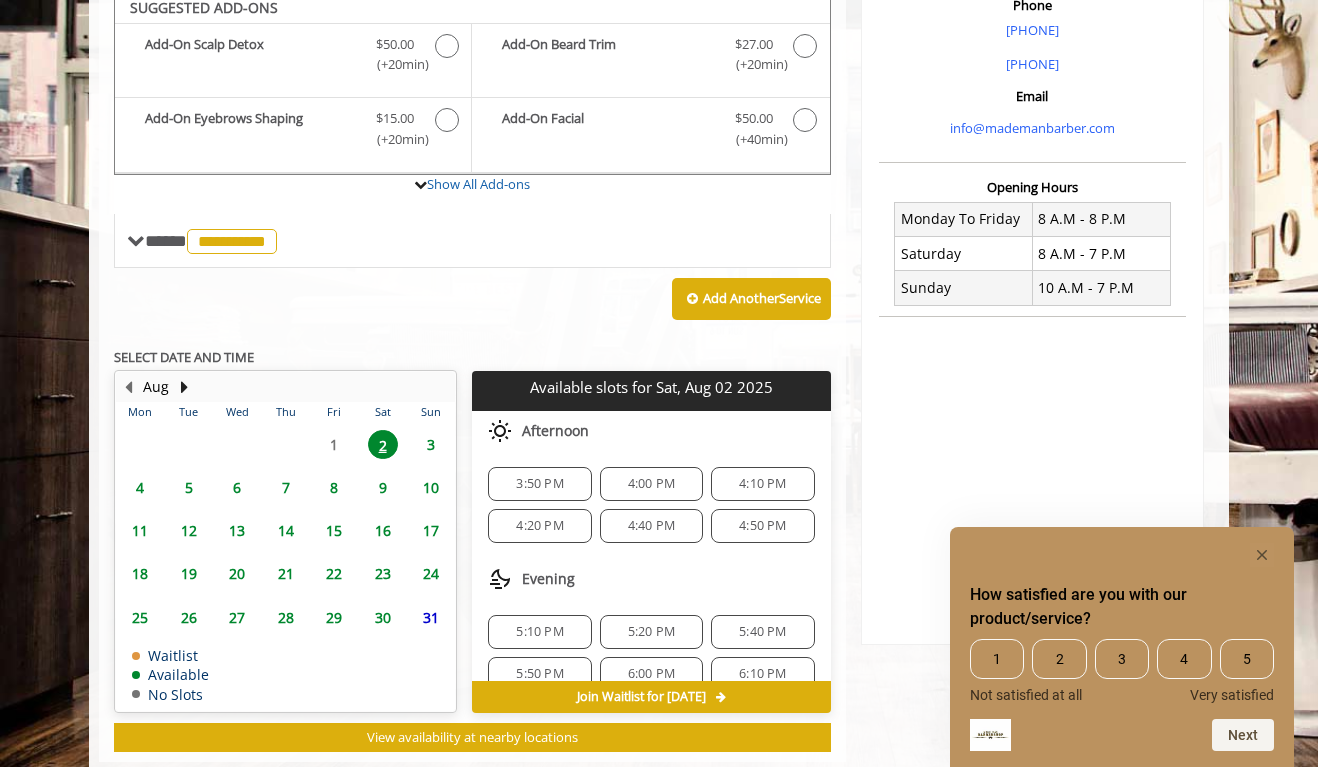 scroll, scrollTop: 592, scrollLeft: 0, axis: vertical 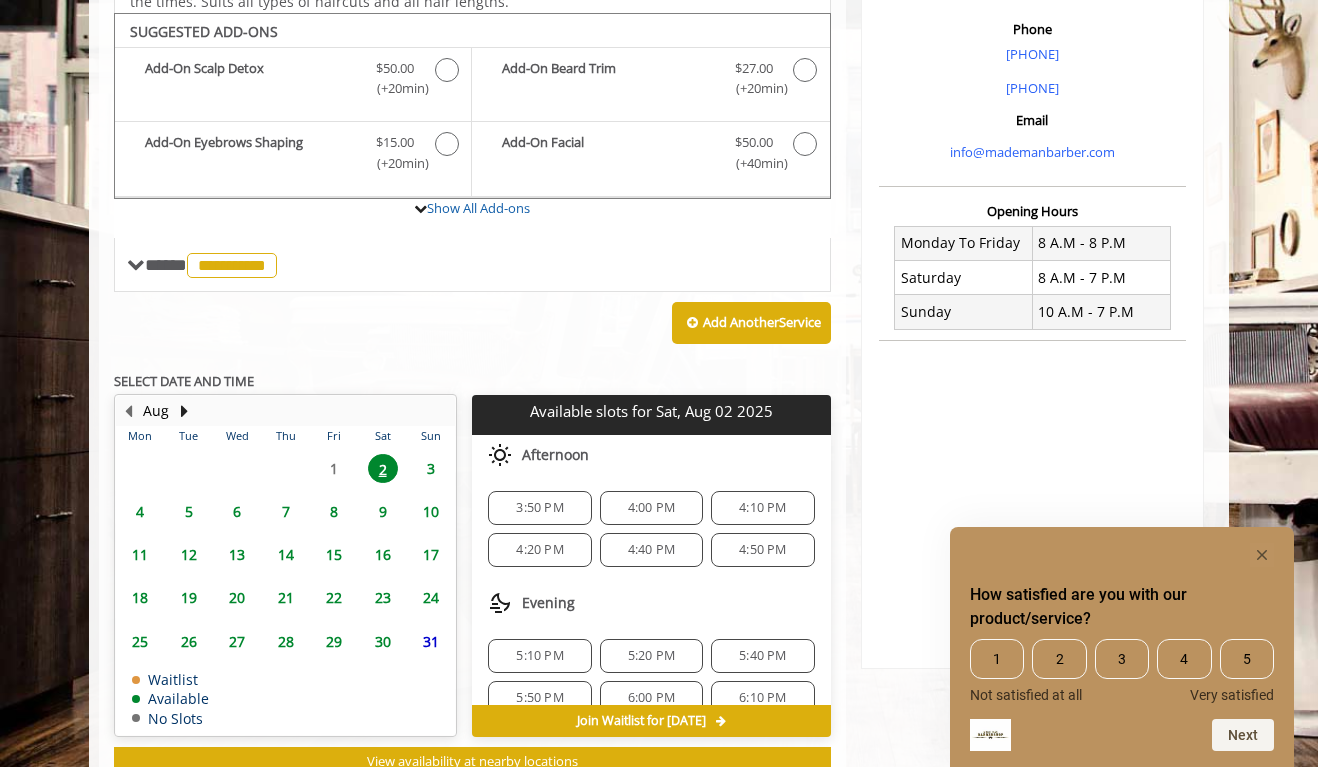 click on "4:20 PM" 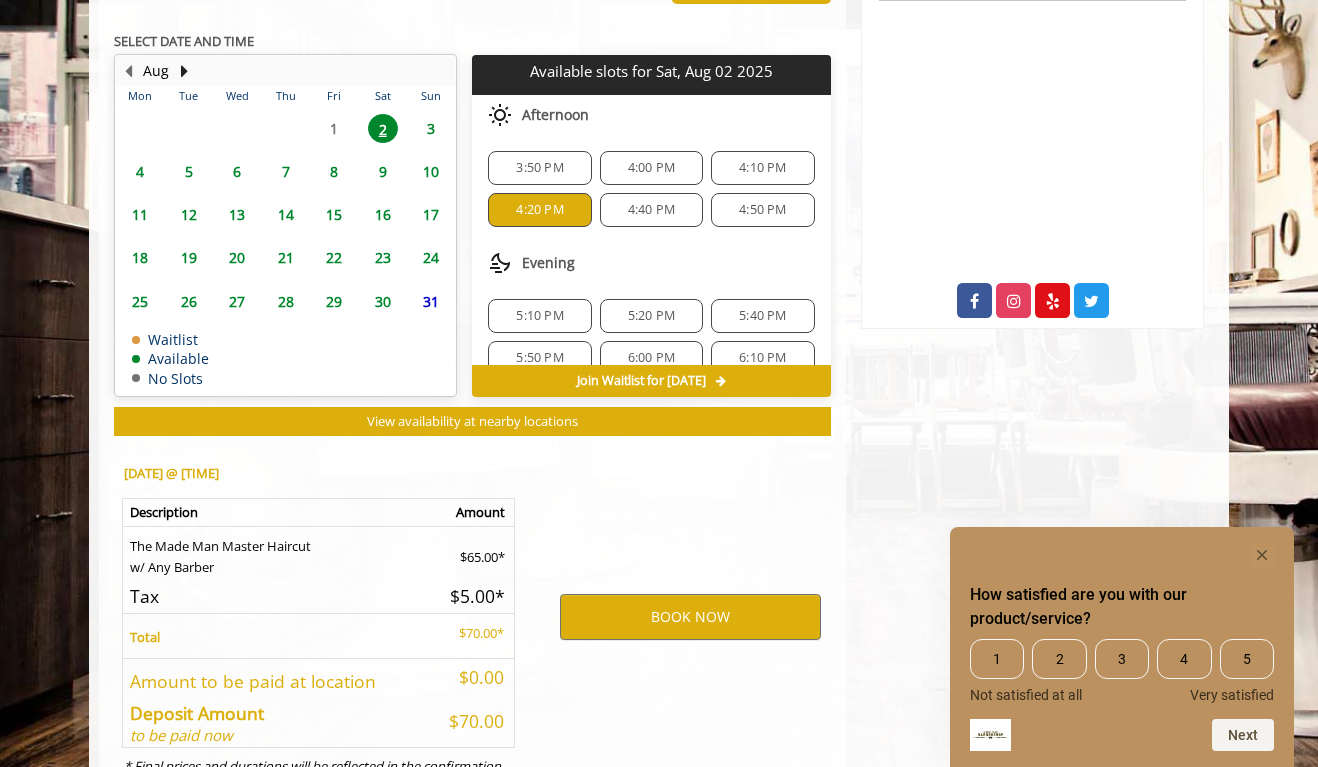 scroll, scrollTop: 1007, scrollLeft: 0, axis: vertical 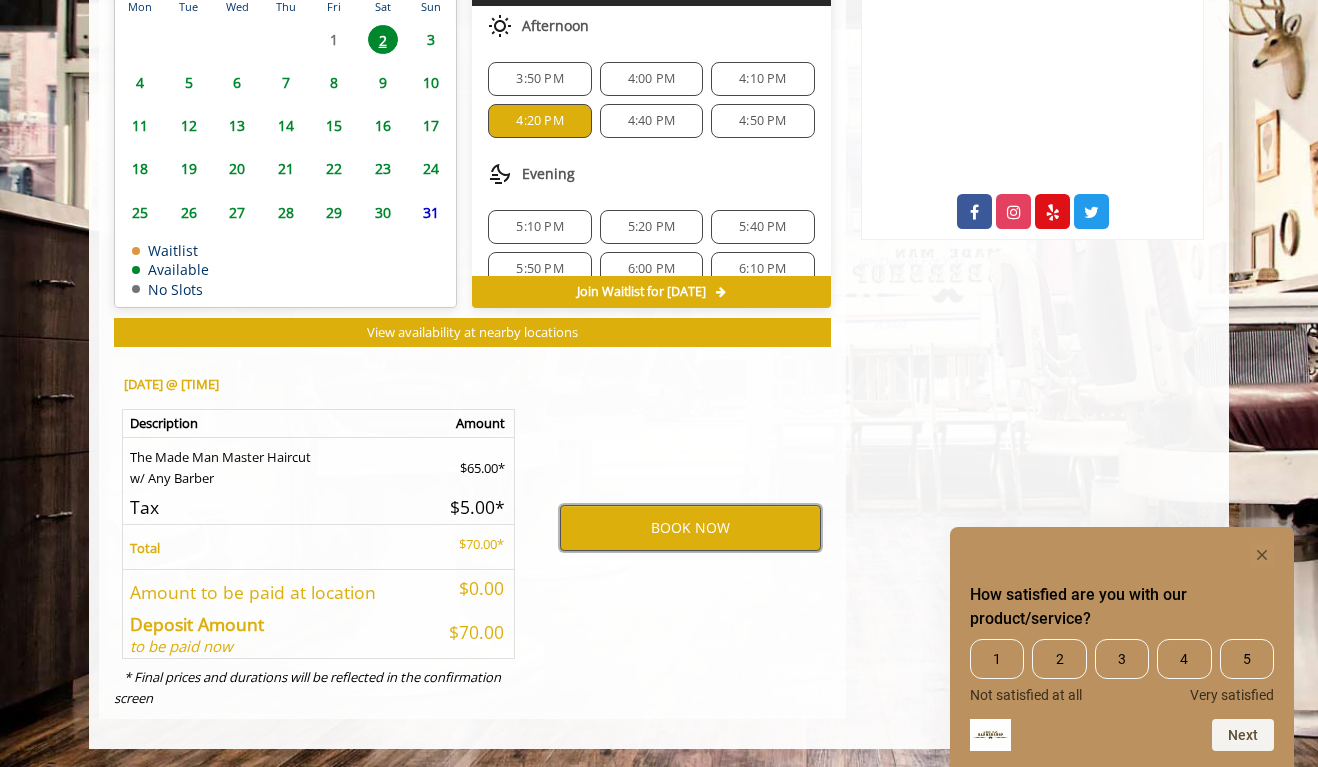 click on "BOOK NOW" at bounding box center (690, 528) 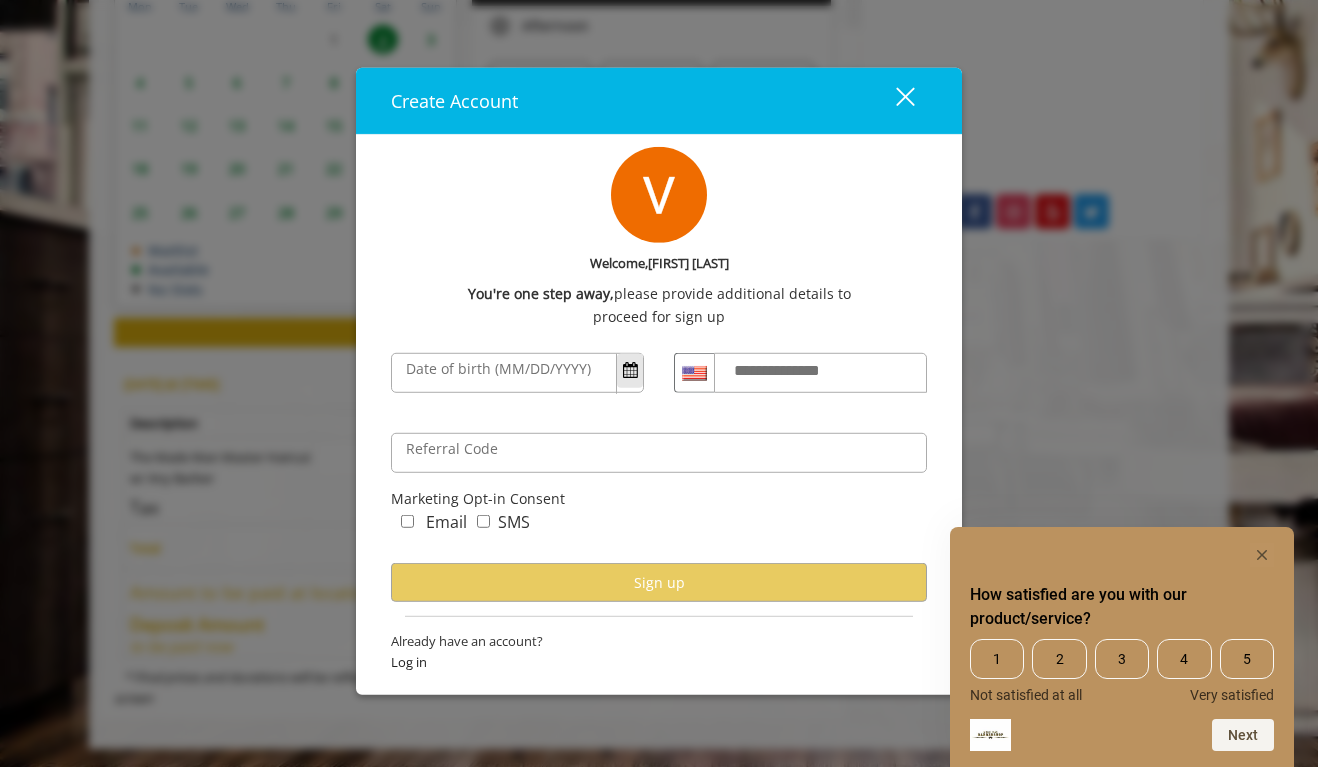 click at bounding box center [630, 370] 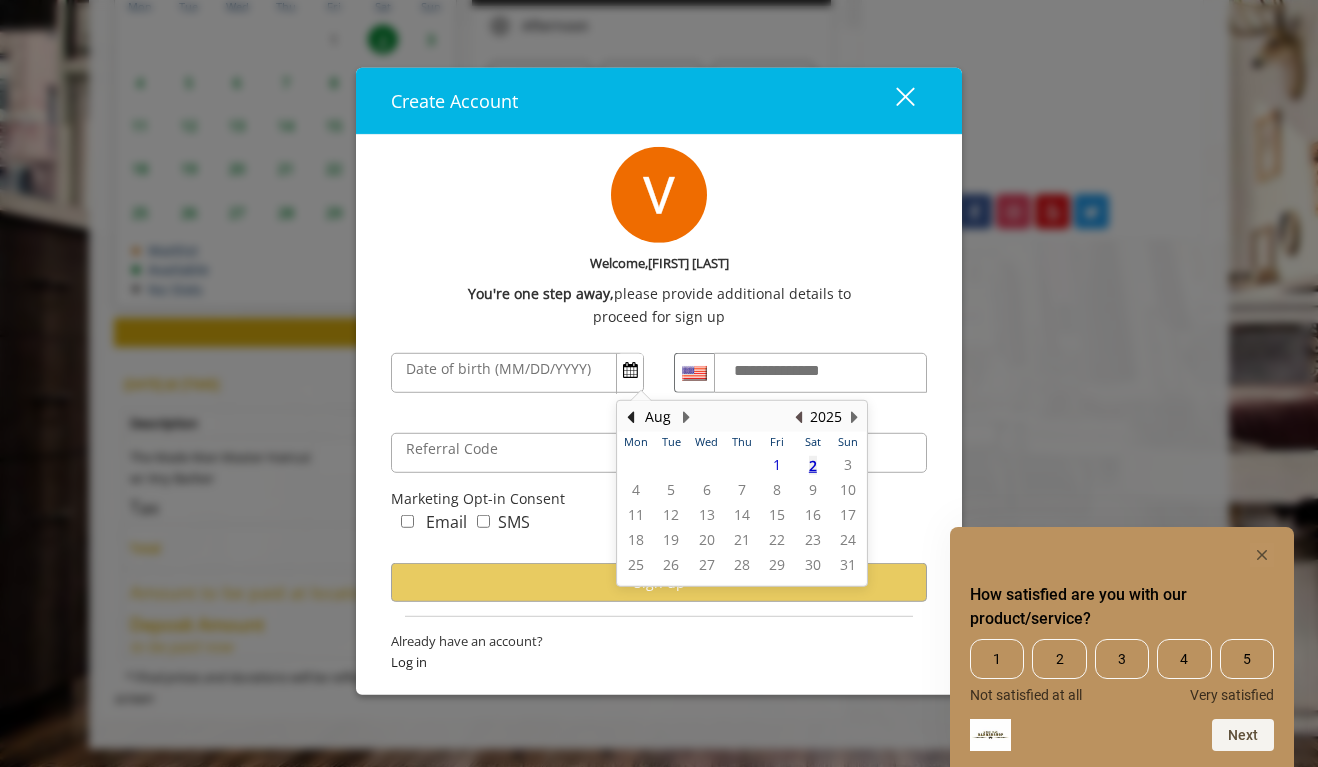 click at bounding box center (798, 417) 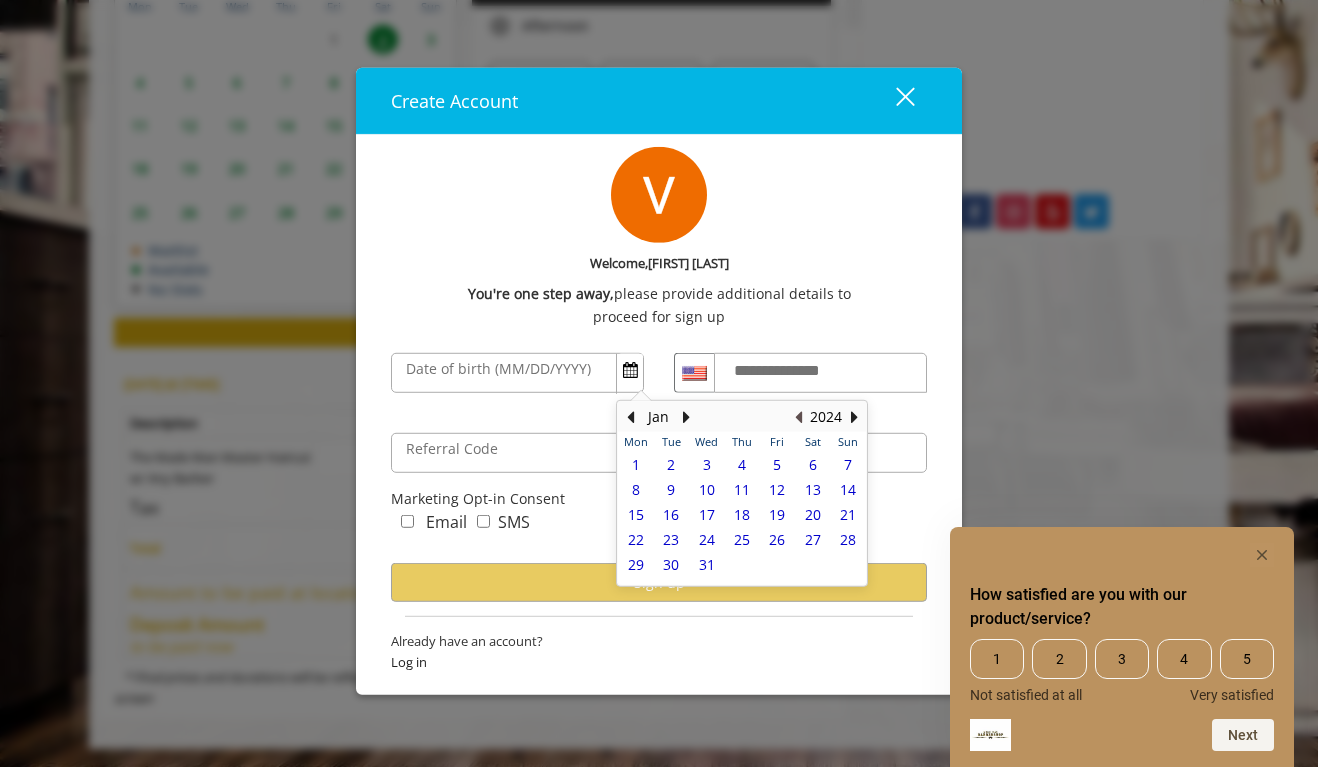 click at bounding box center [798, 417] 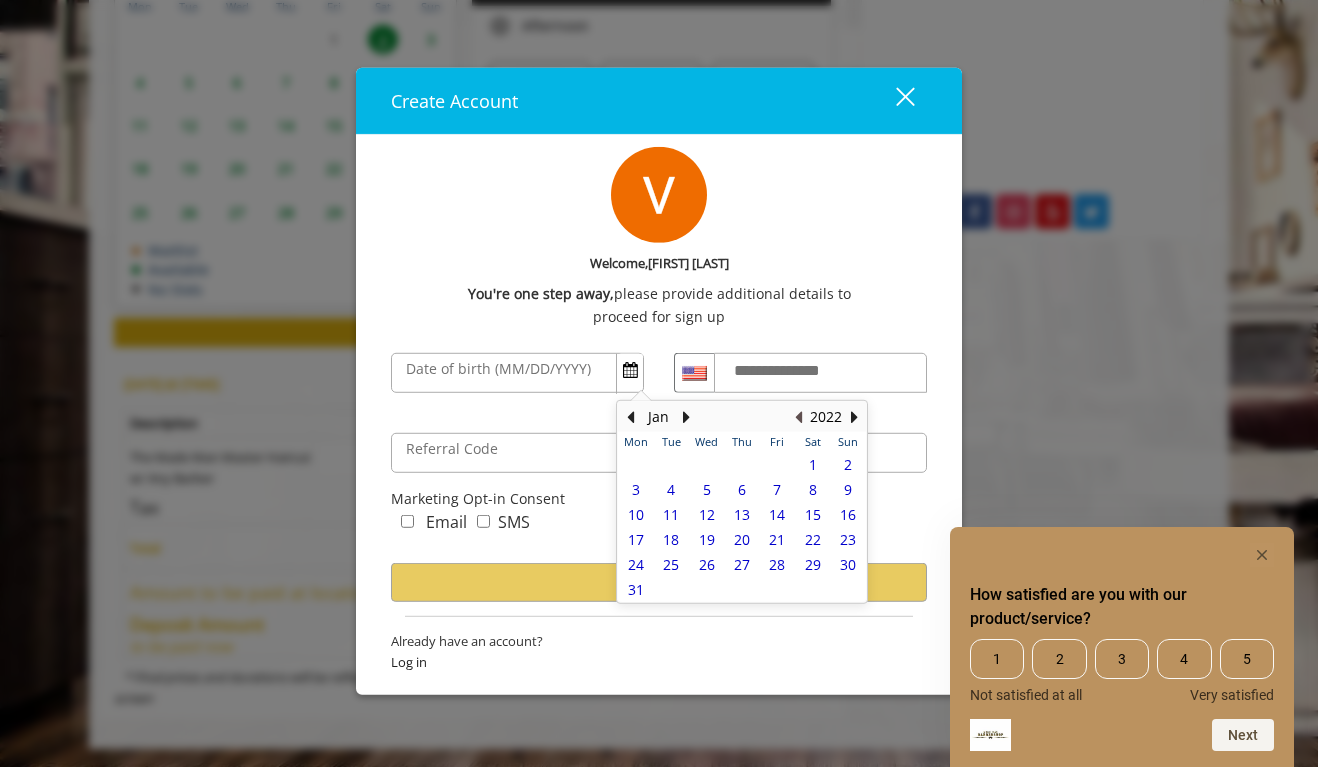 click at bounding box center [798, 417] 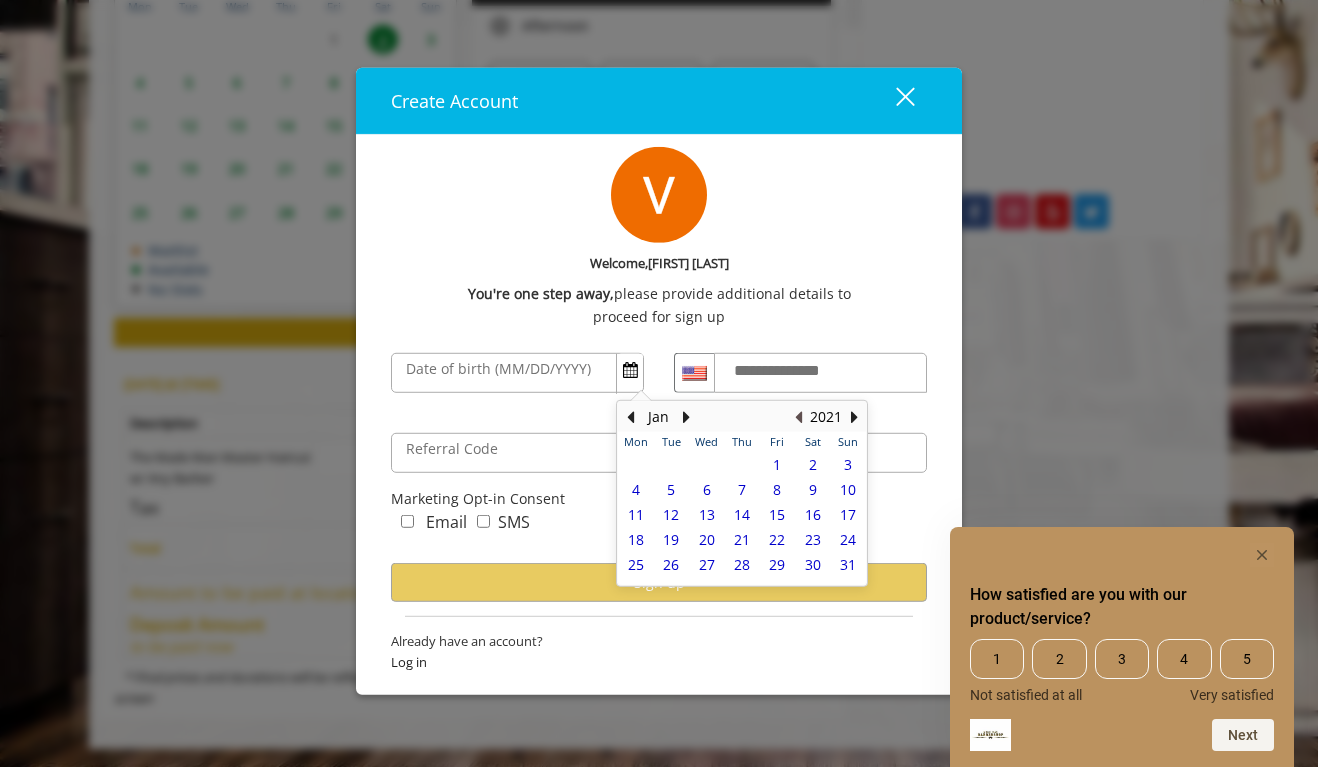 click at bounding box center (798, 417) 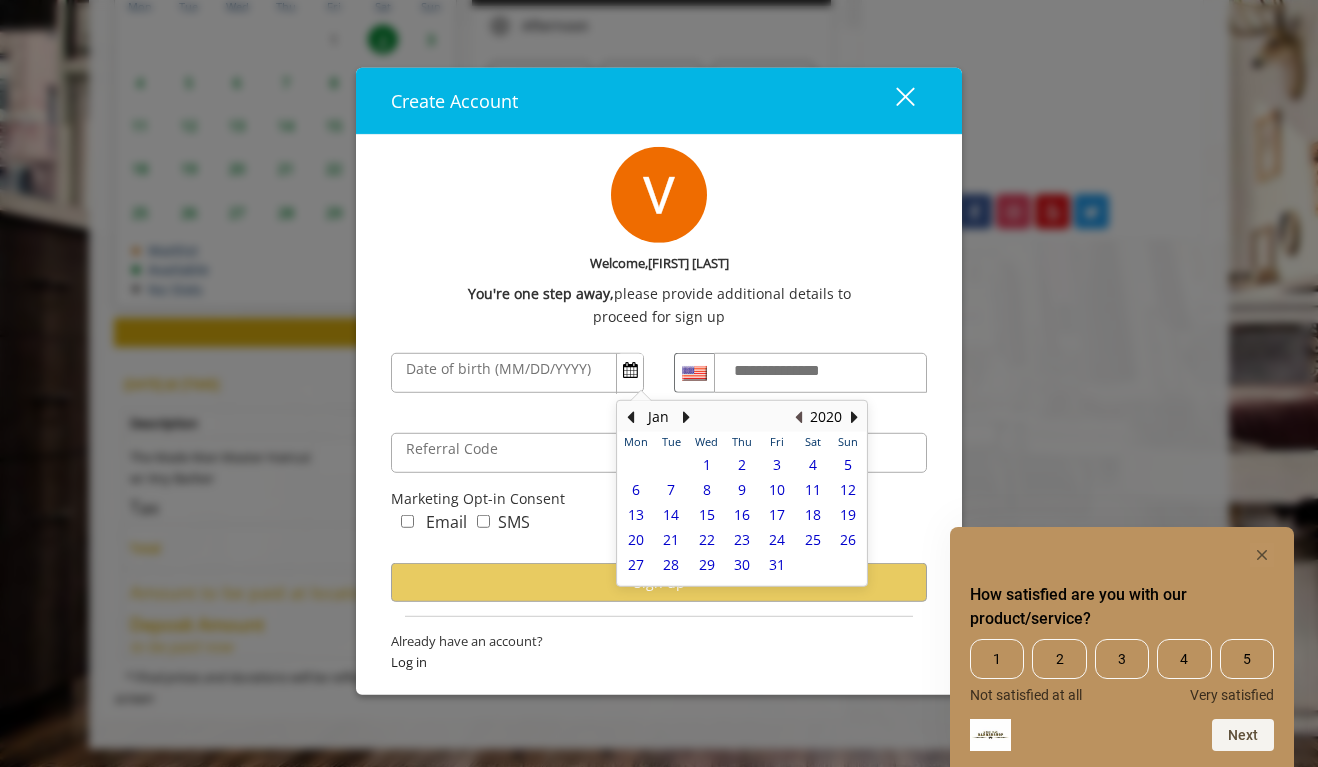 click at bounding box center [798, 417] 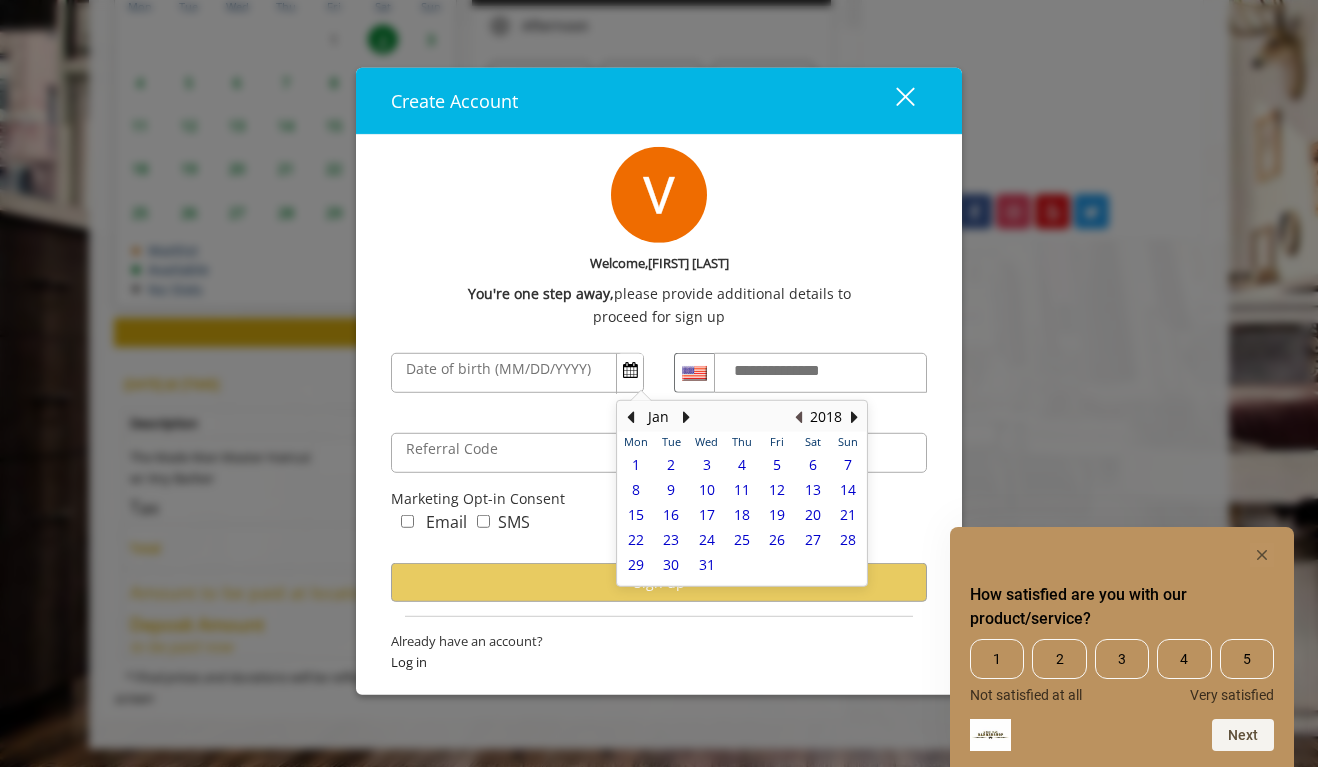 click at bounding box center [798, 417] 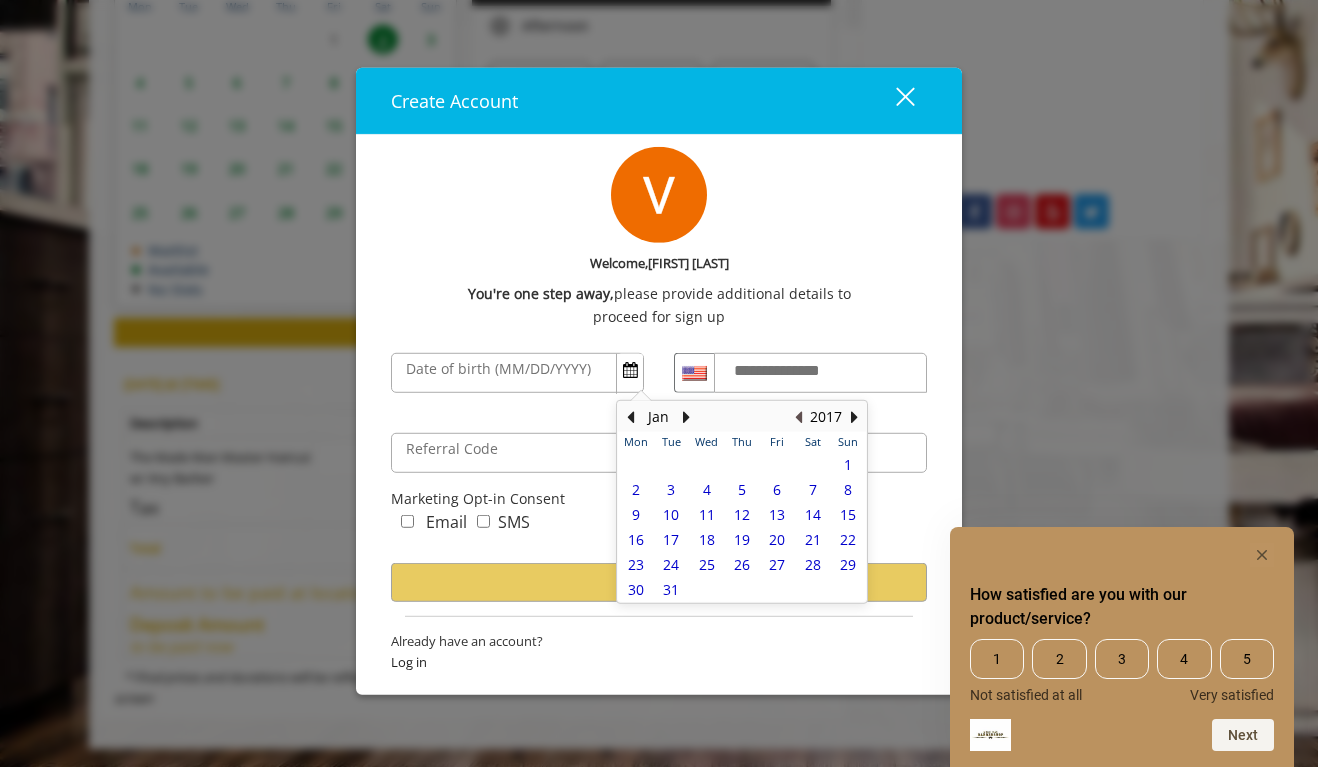 click at bounding box center (798, 417) 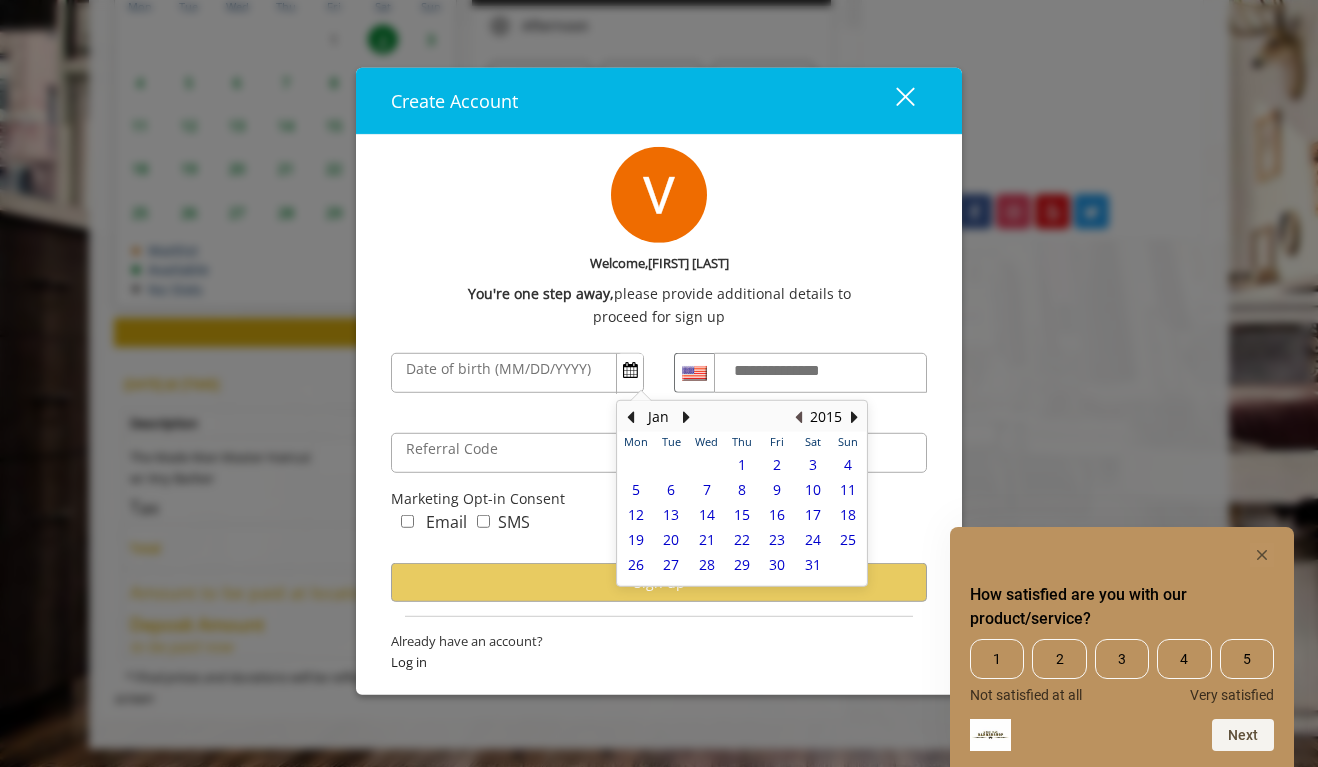 click at bounding box center [798, 417] 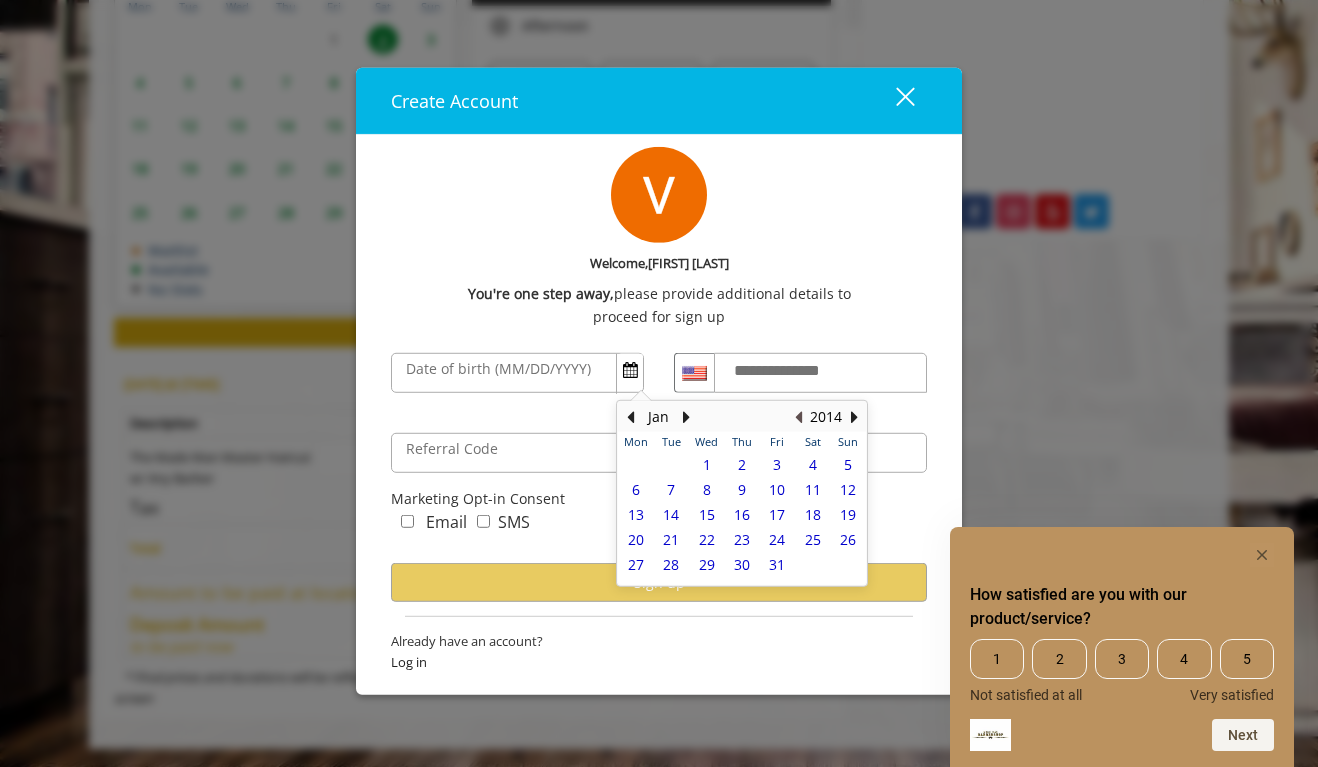 click at bounding box center (798, 417) 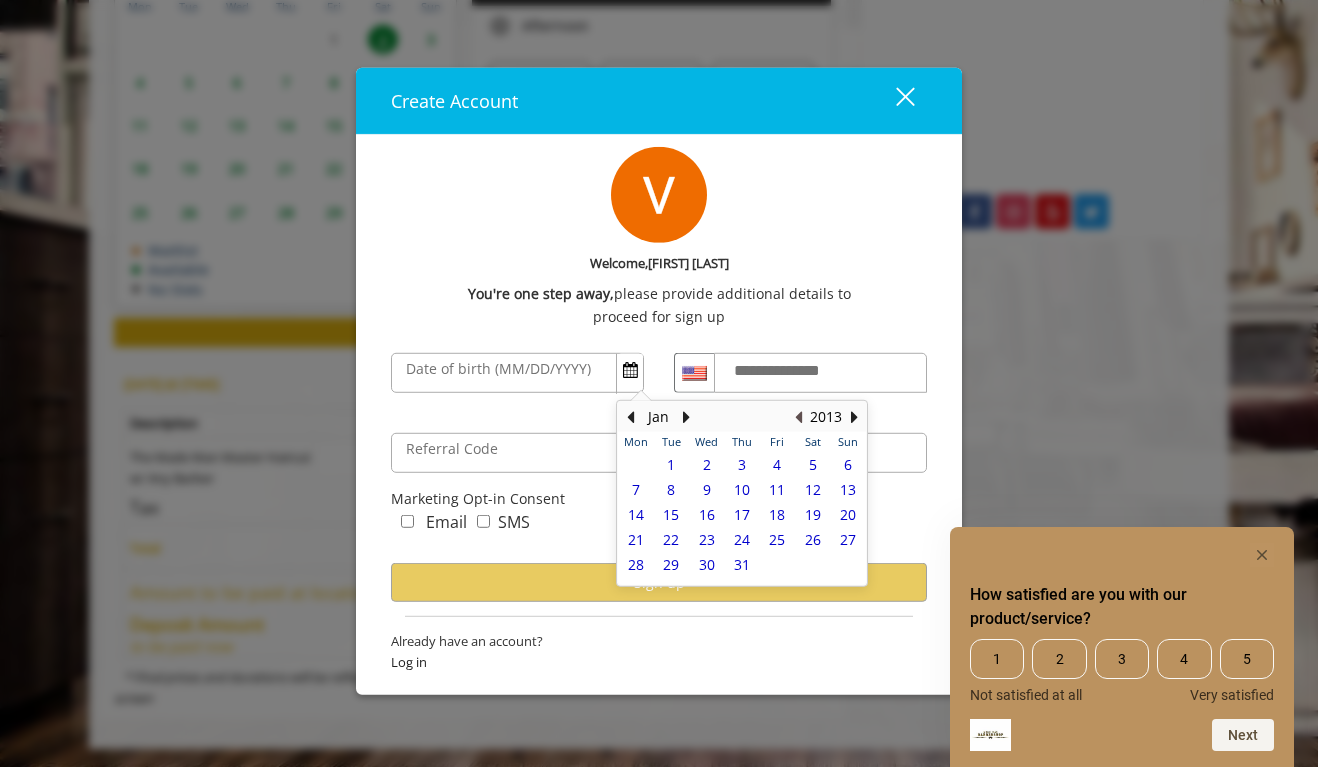 click at bounding box center (798, 417) 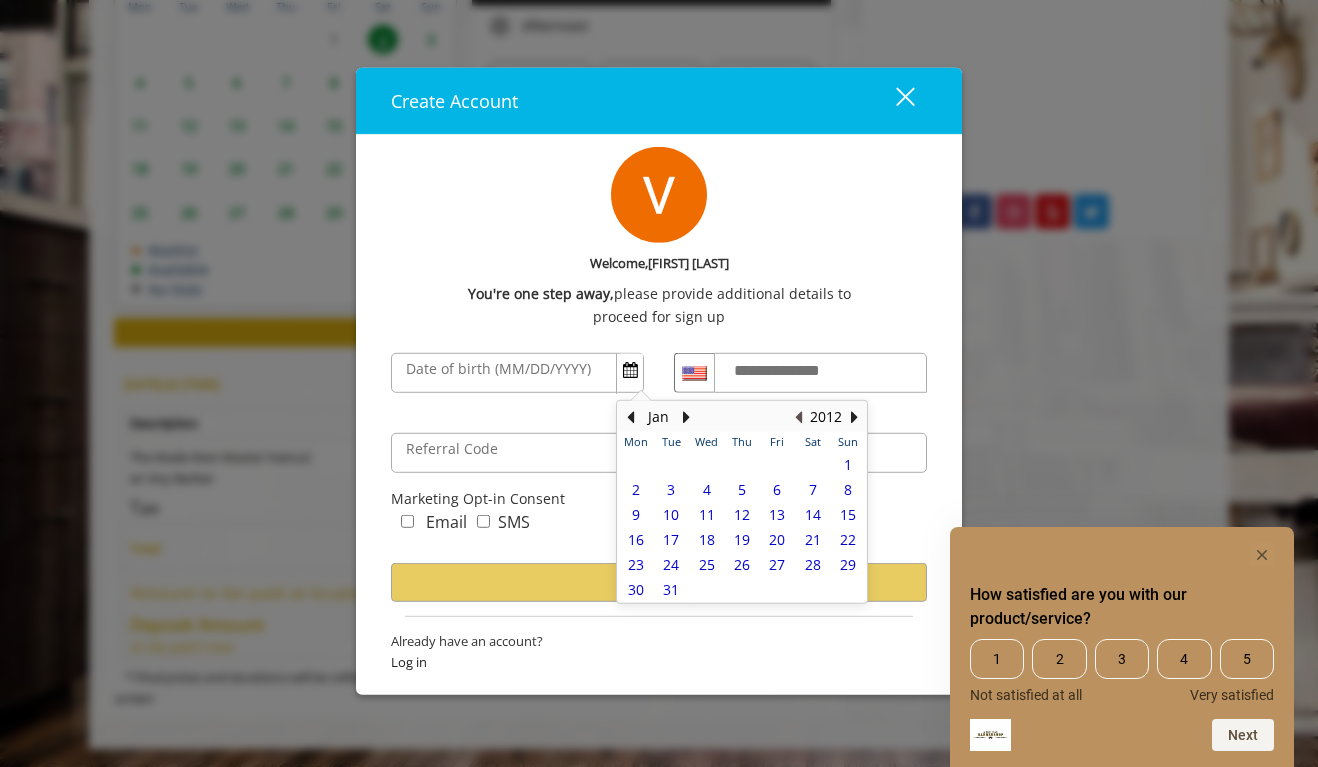 click at bounding box center [798, 417] 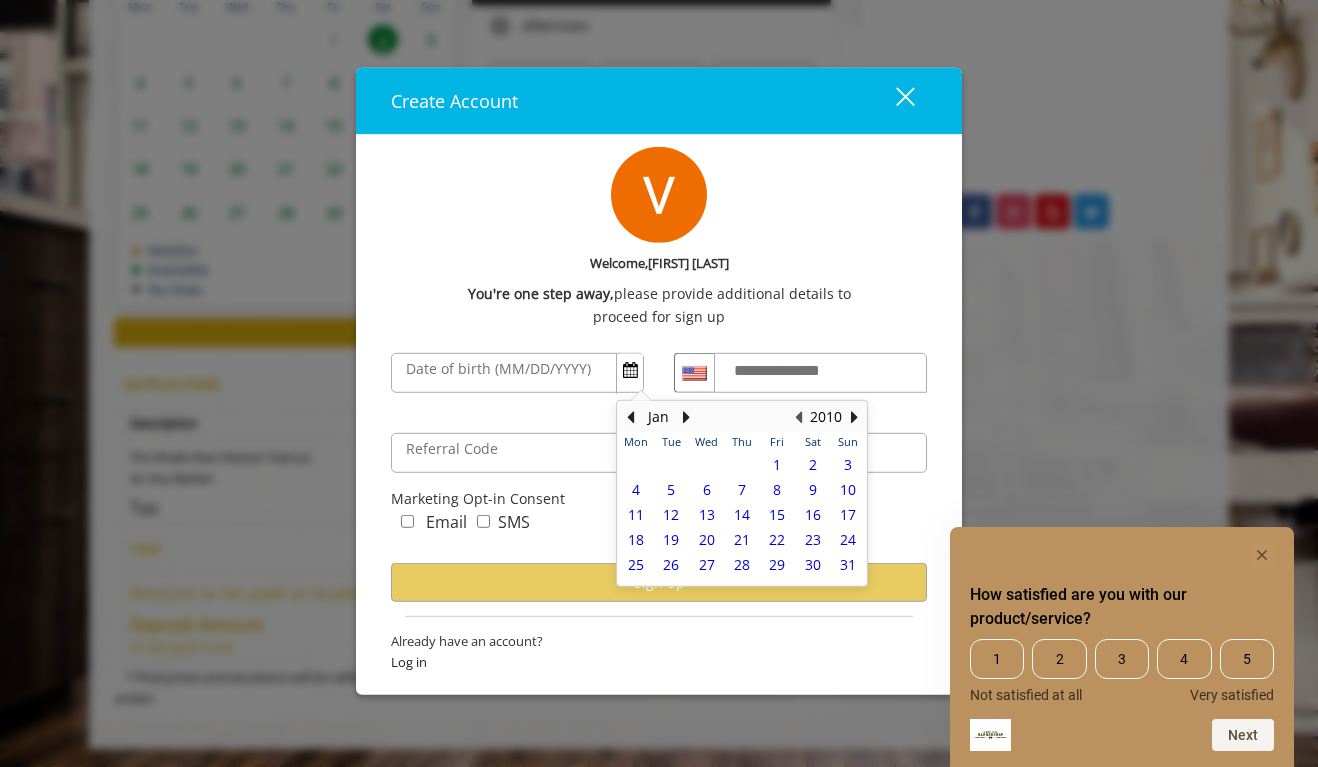 click at bounding box center (798, 417) 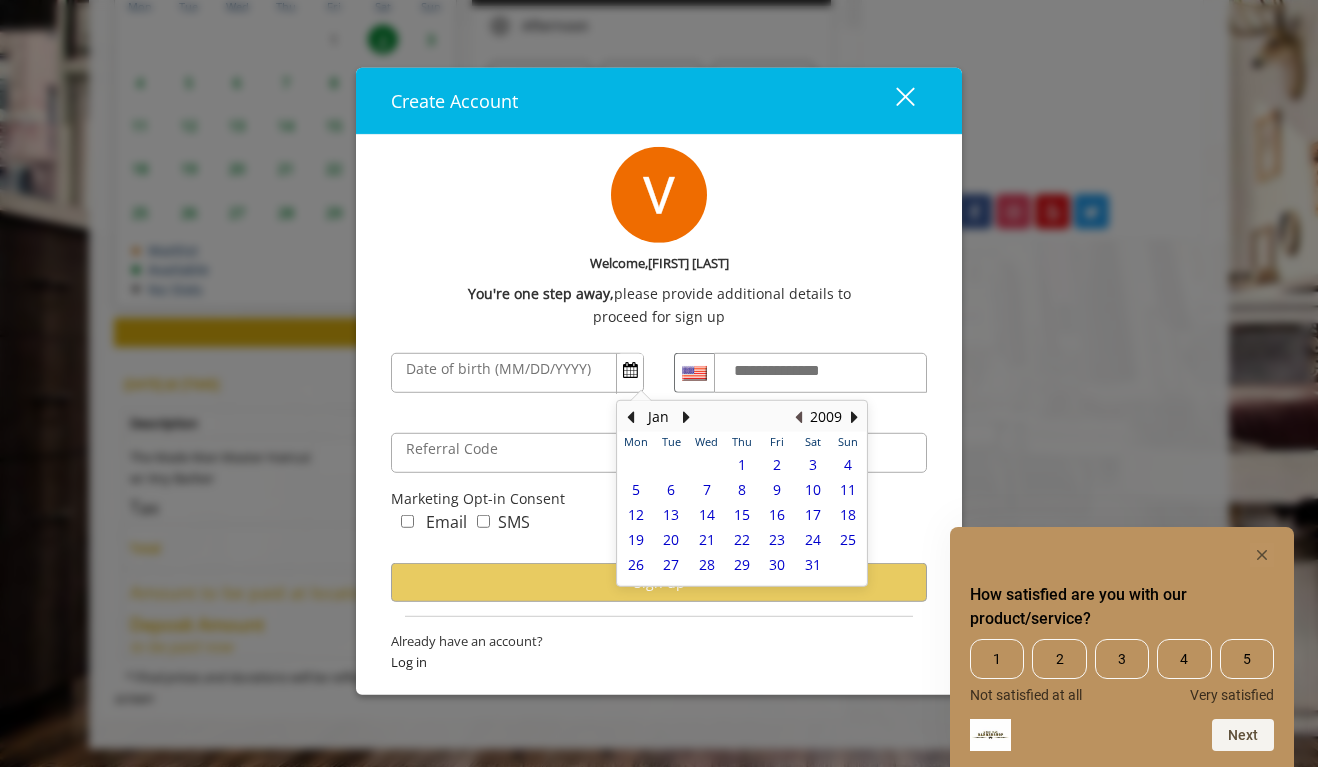 click at bounding box center (798, 417) 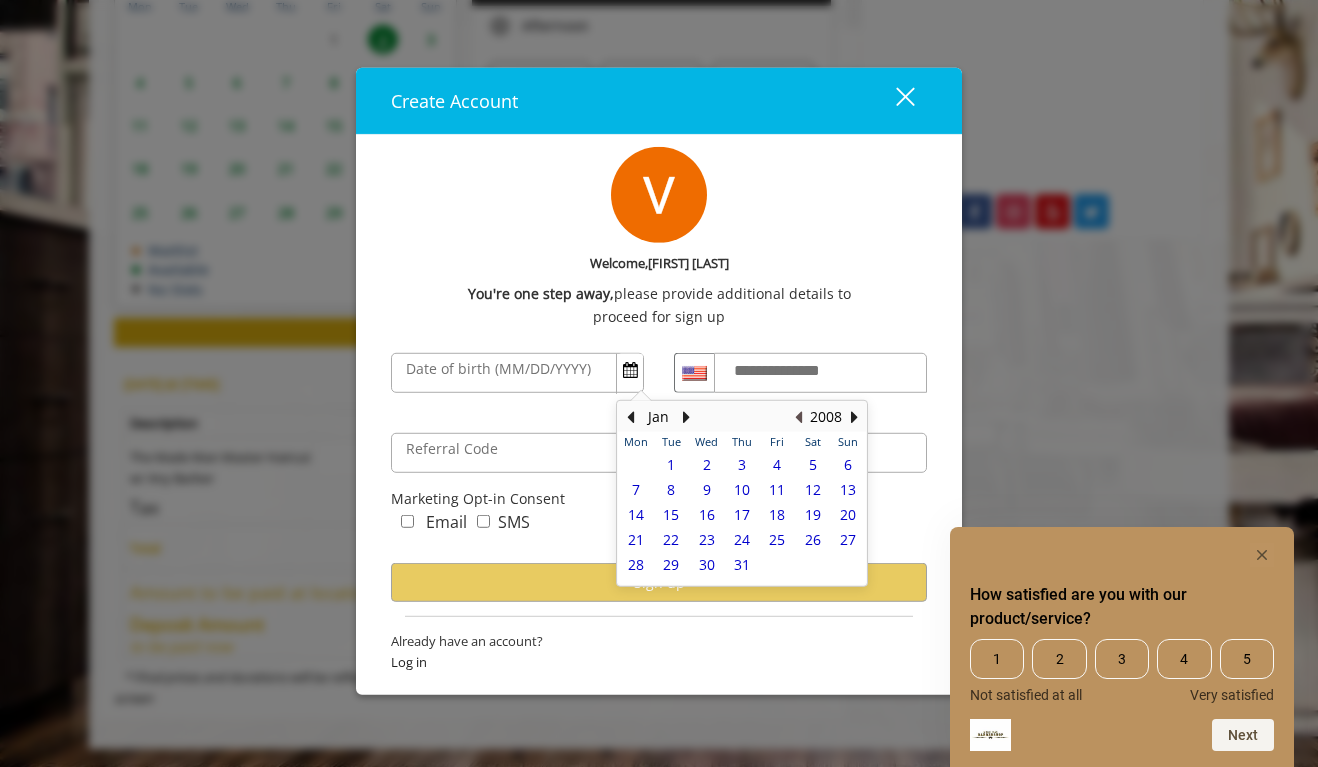 click at bounding box center [798, 417] 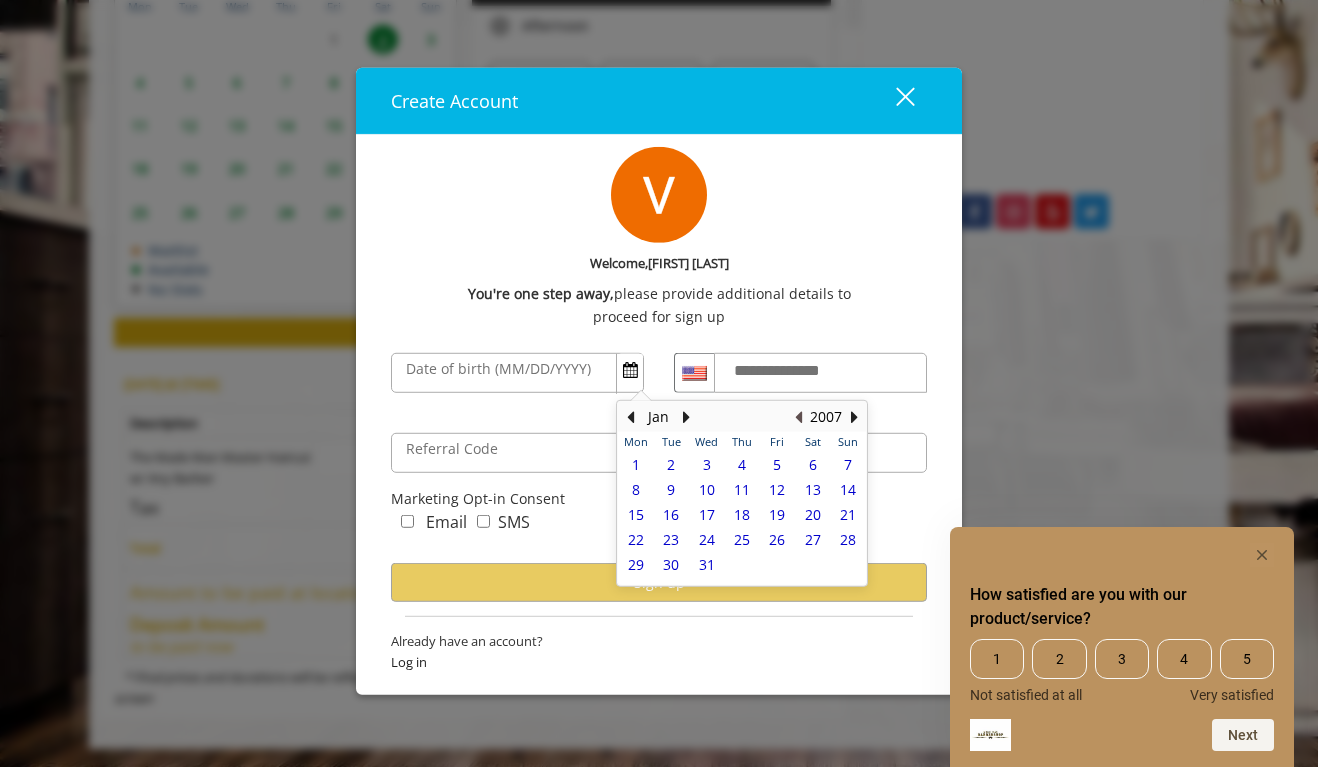 click at bounding box center (798, 417) 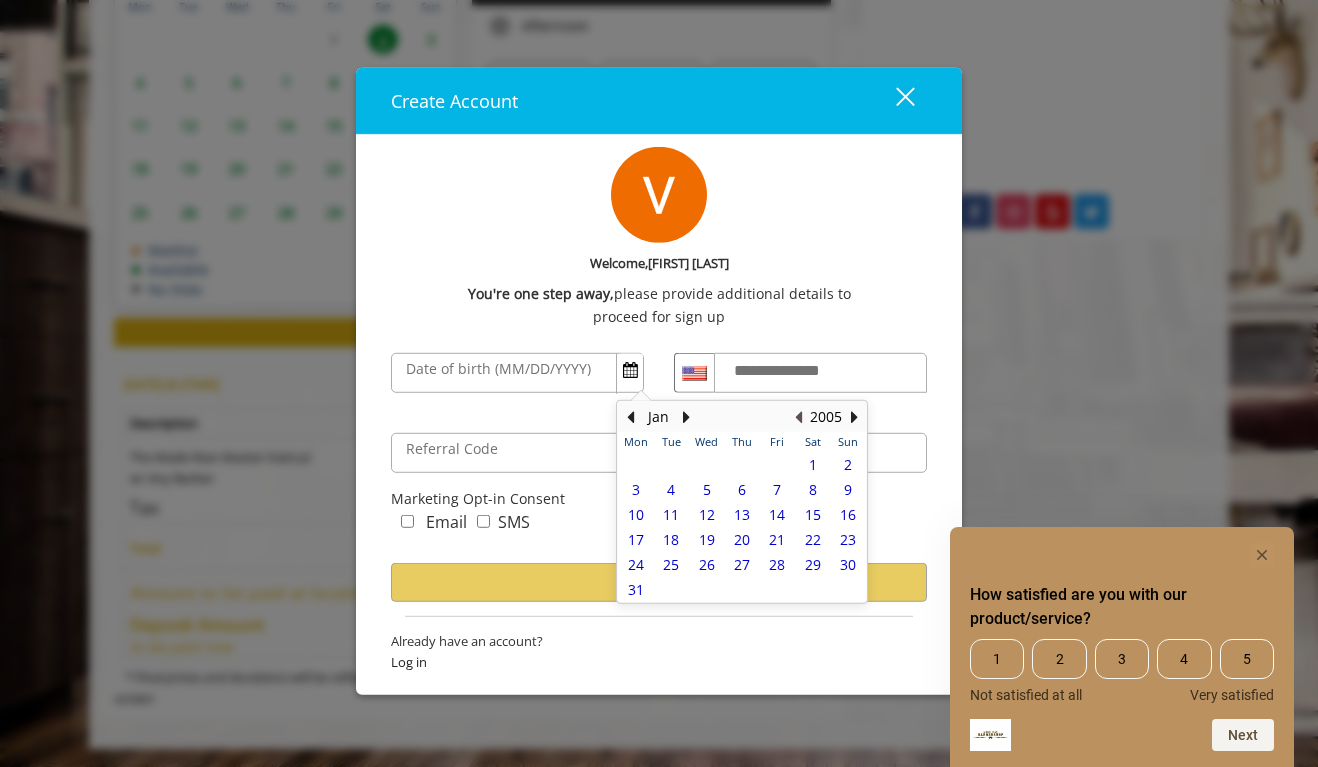 click at bounding box center (798, 417) 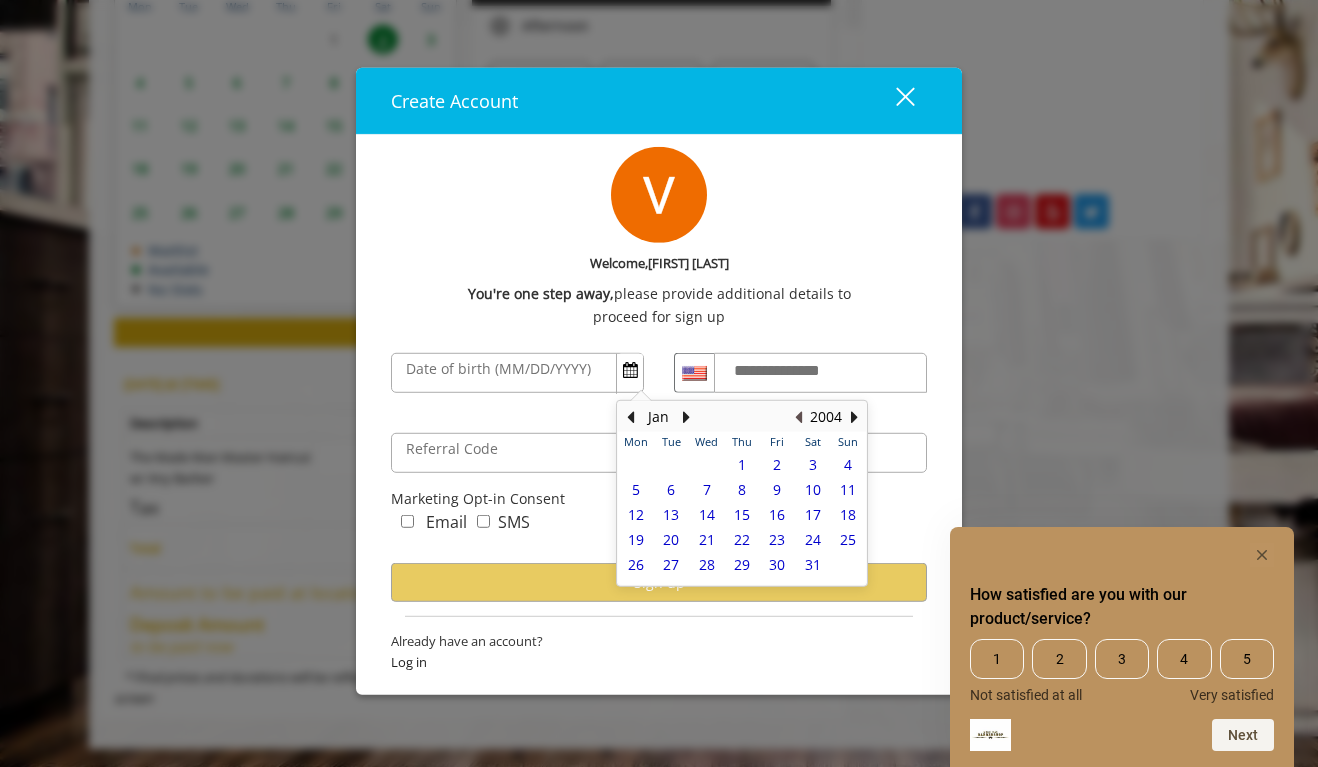 click at bounding box center (798, 417) 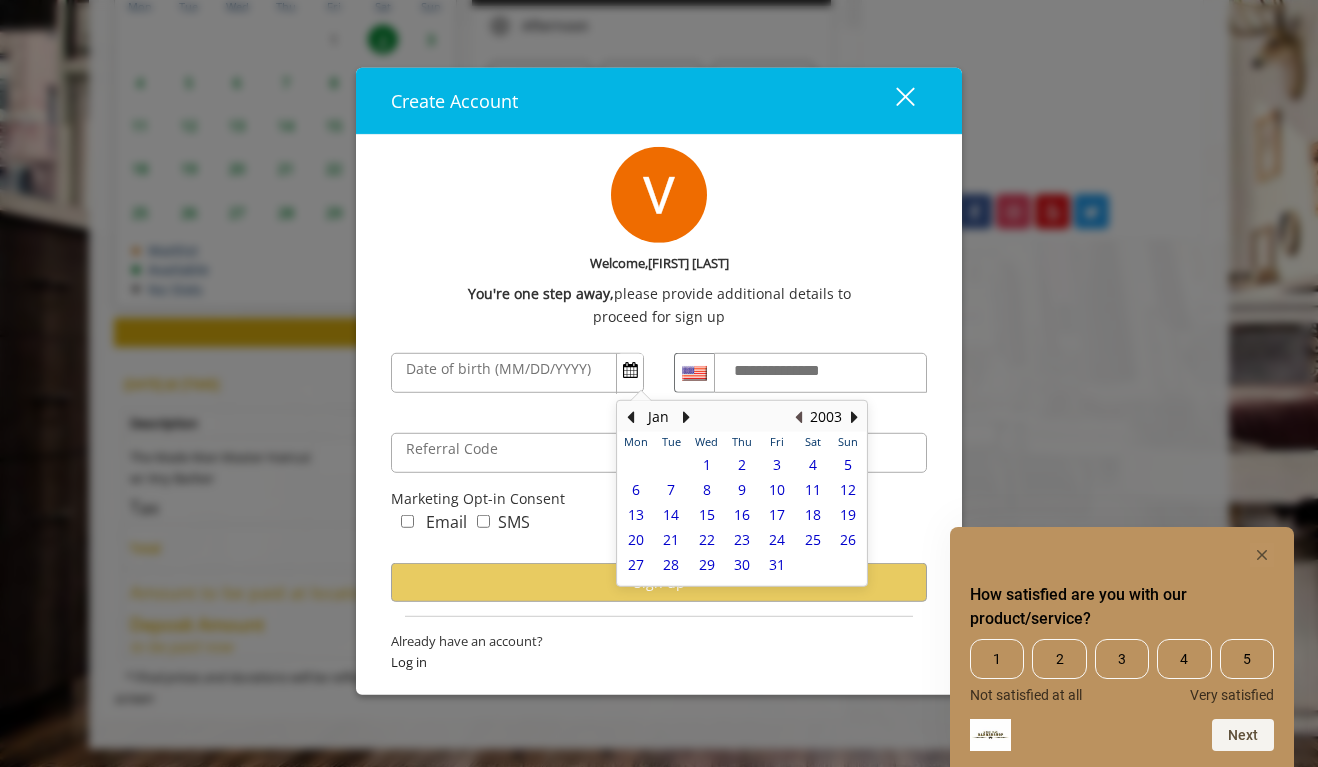 click at bounding box center [798, 417] 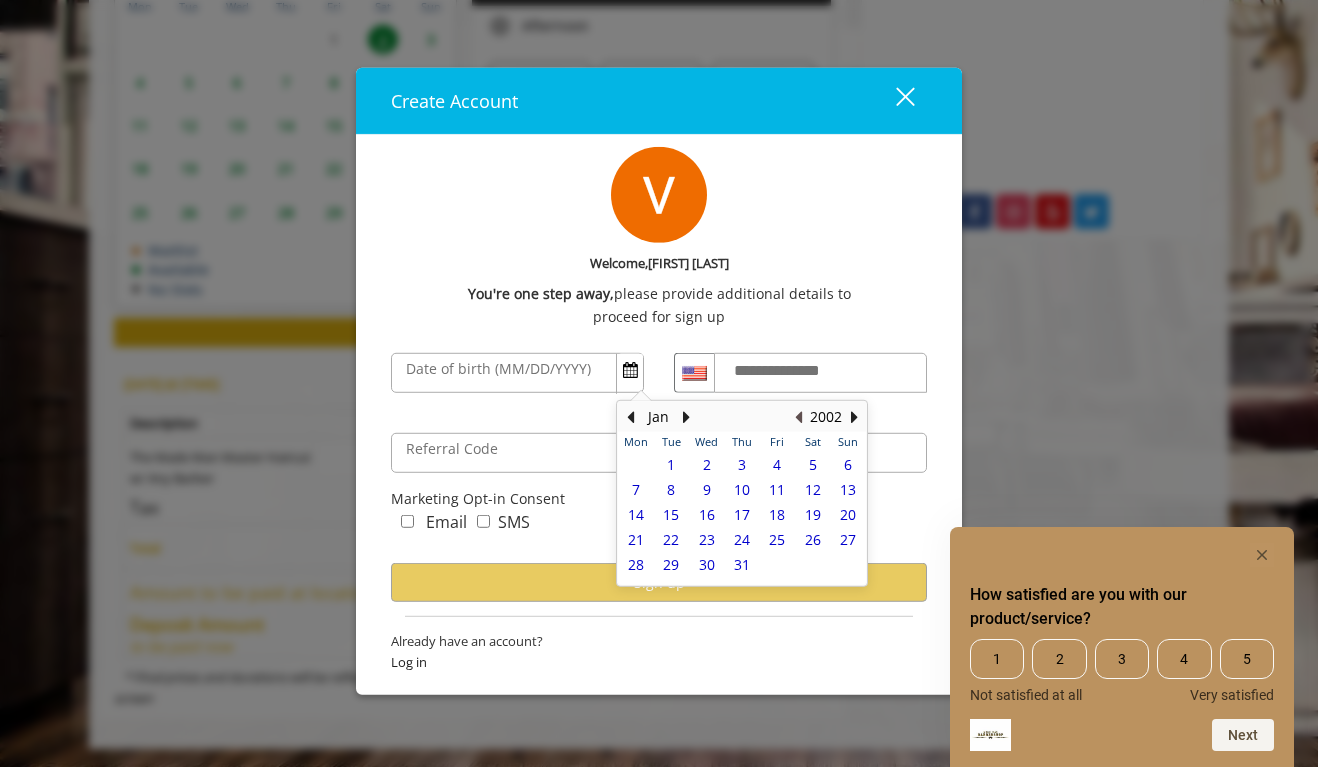 click at bounding box center (798, 417) 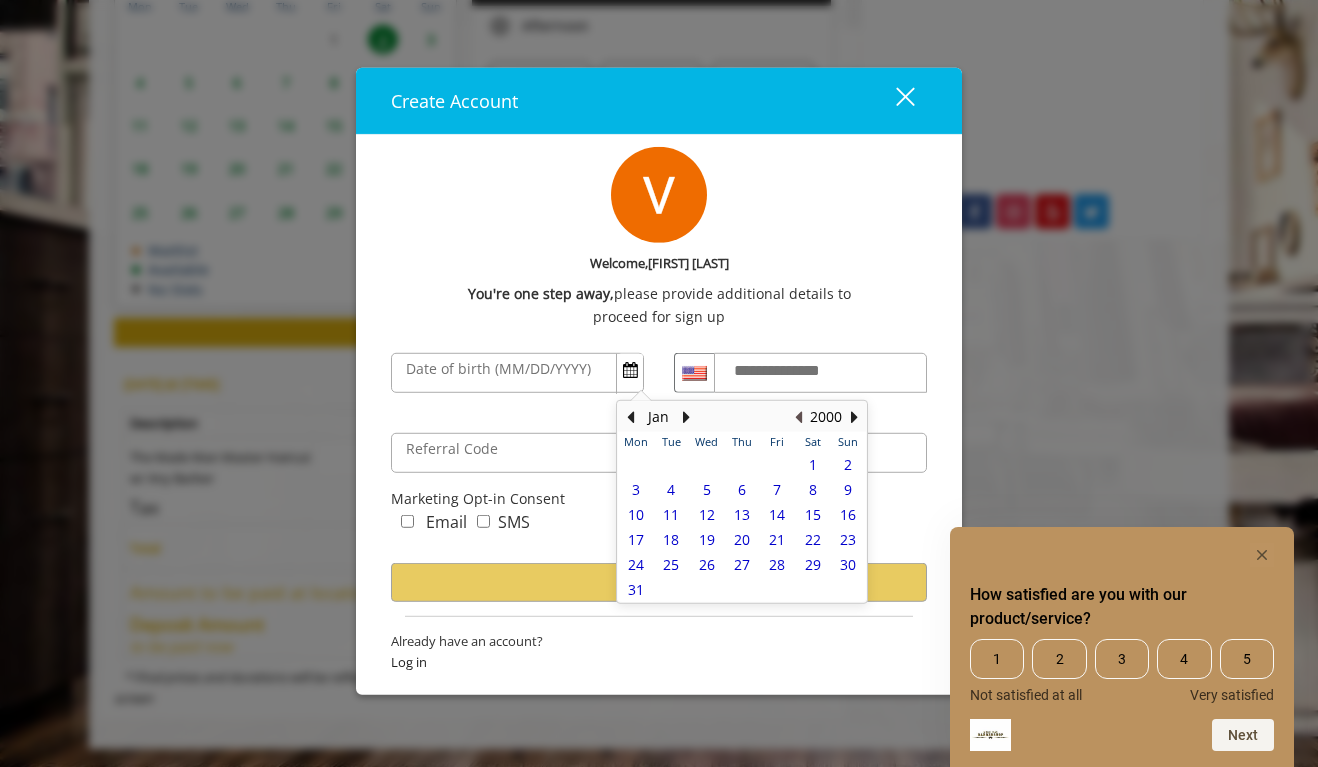 click at bounding box center (798, 417) 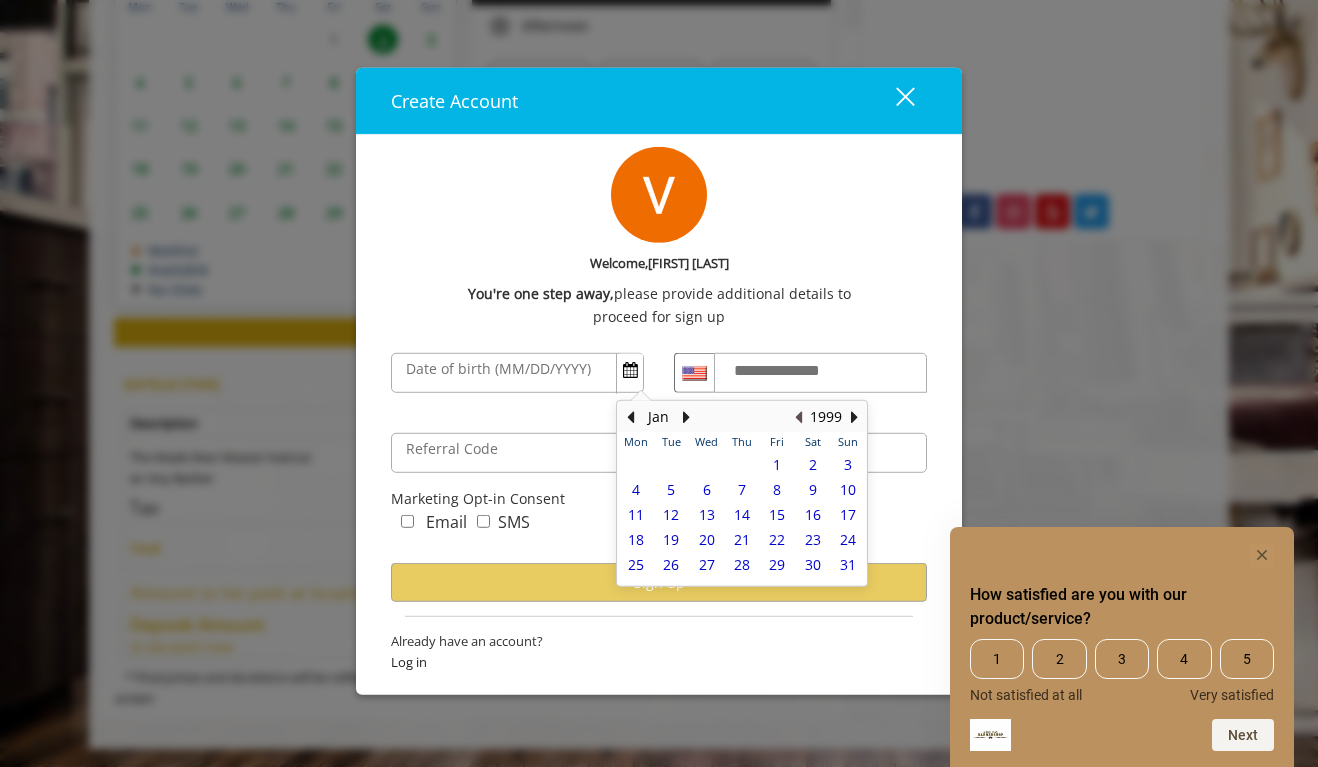 click at bounding box center [798, 417] 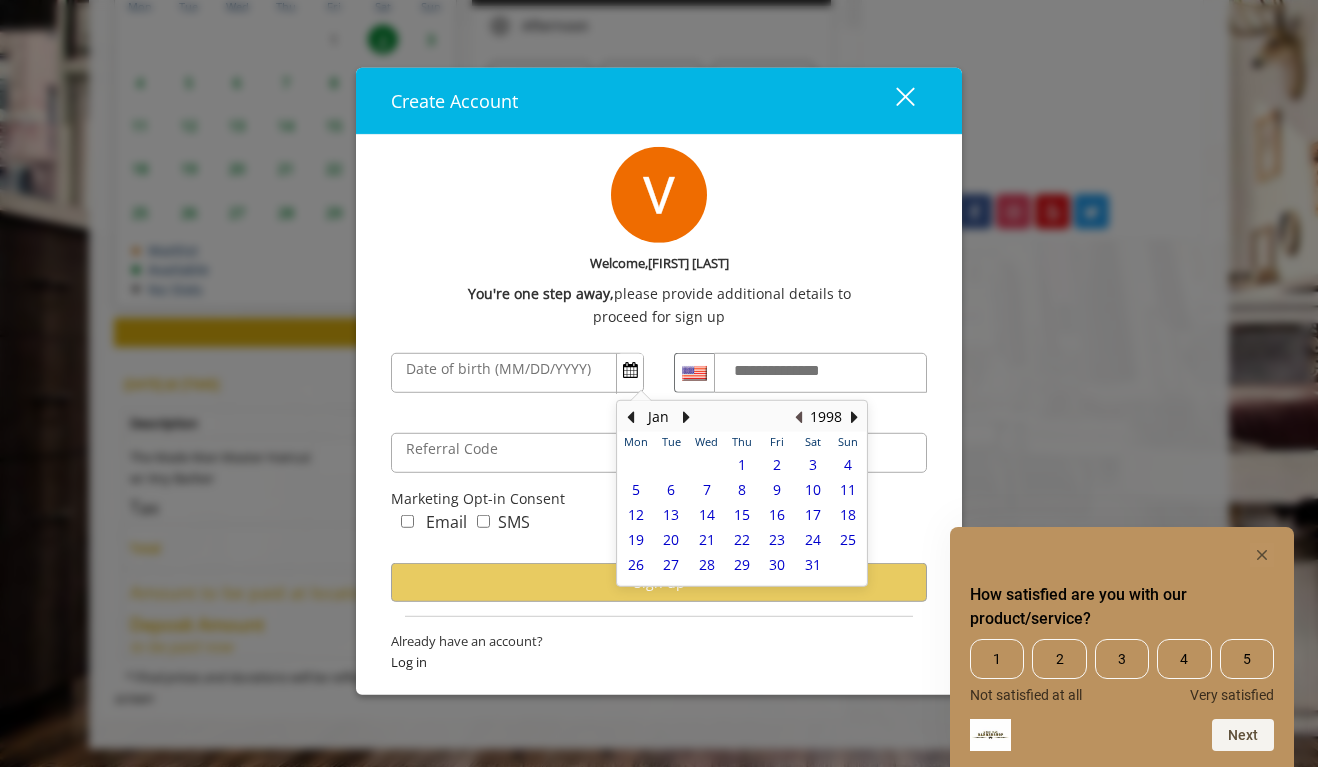 click at bounding box center [798, 417] 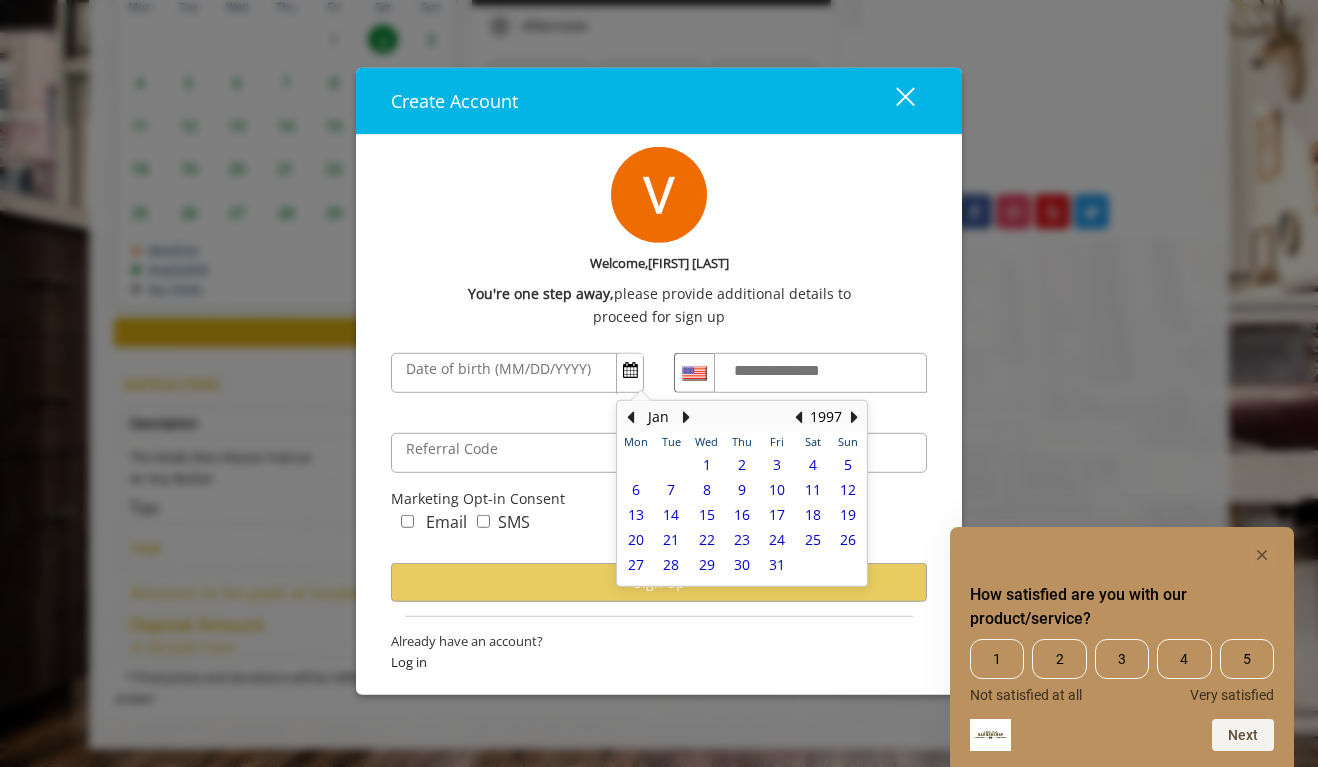 click on "7" at bounding box center (671, 490) 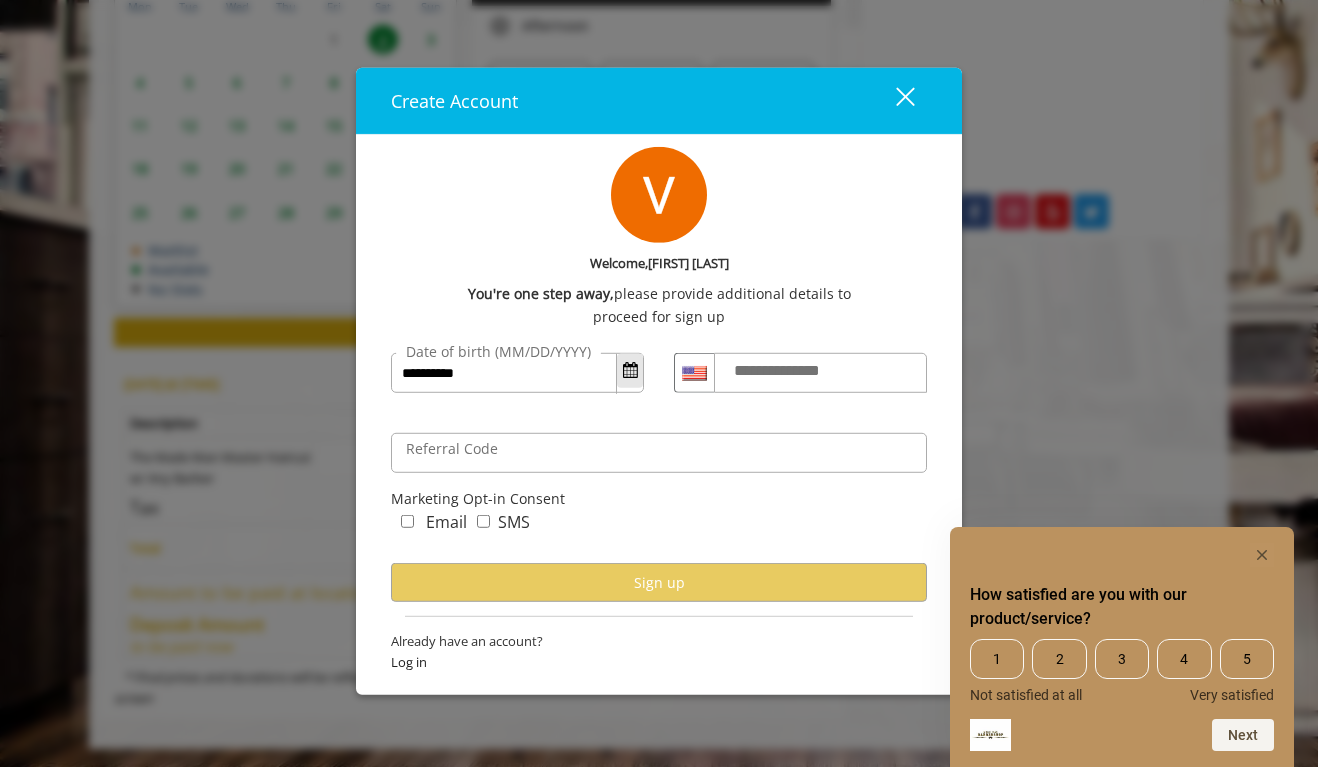 click at bounding box center (630, 370) 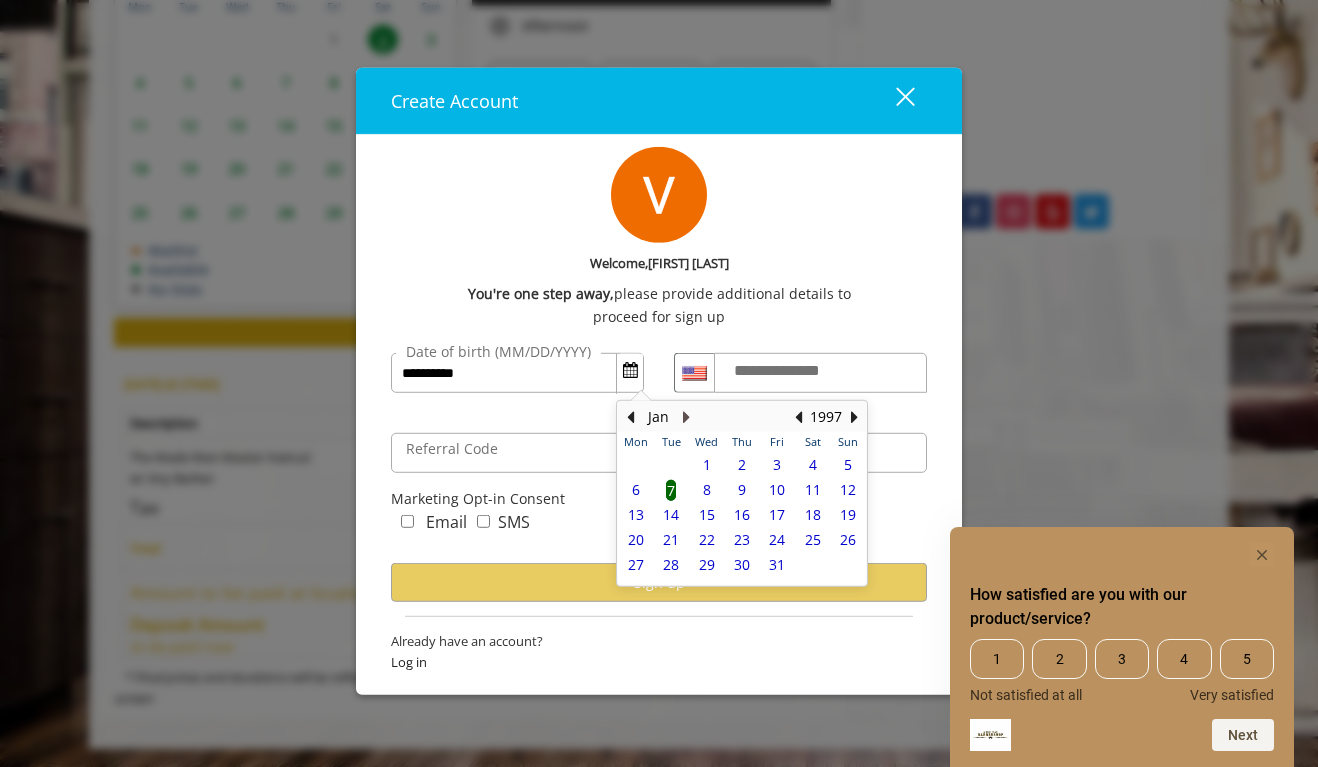 click at bounding box center [686, 417] 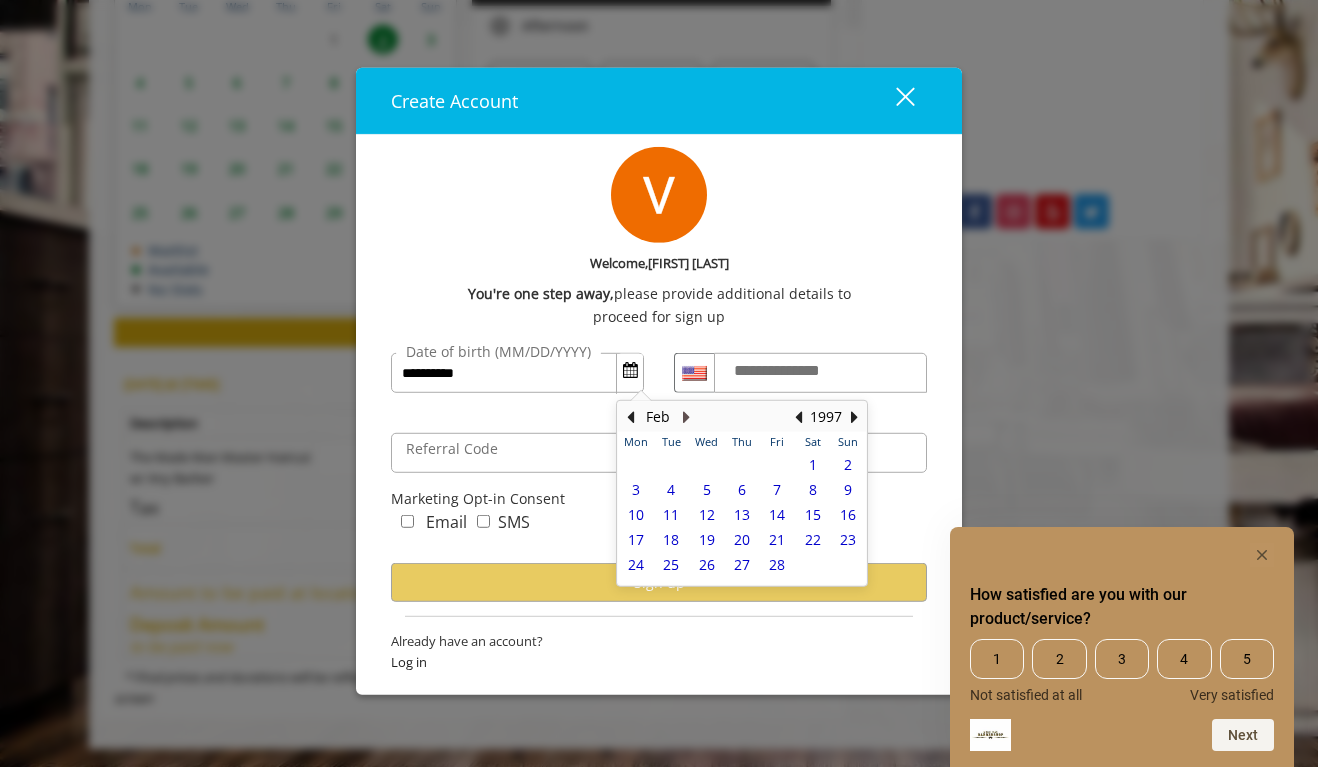 click at bounding box center [686, 417] 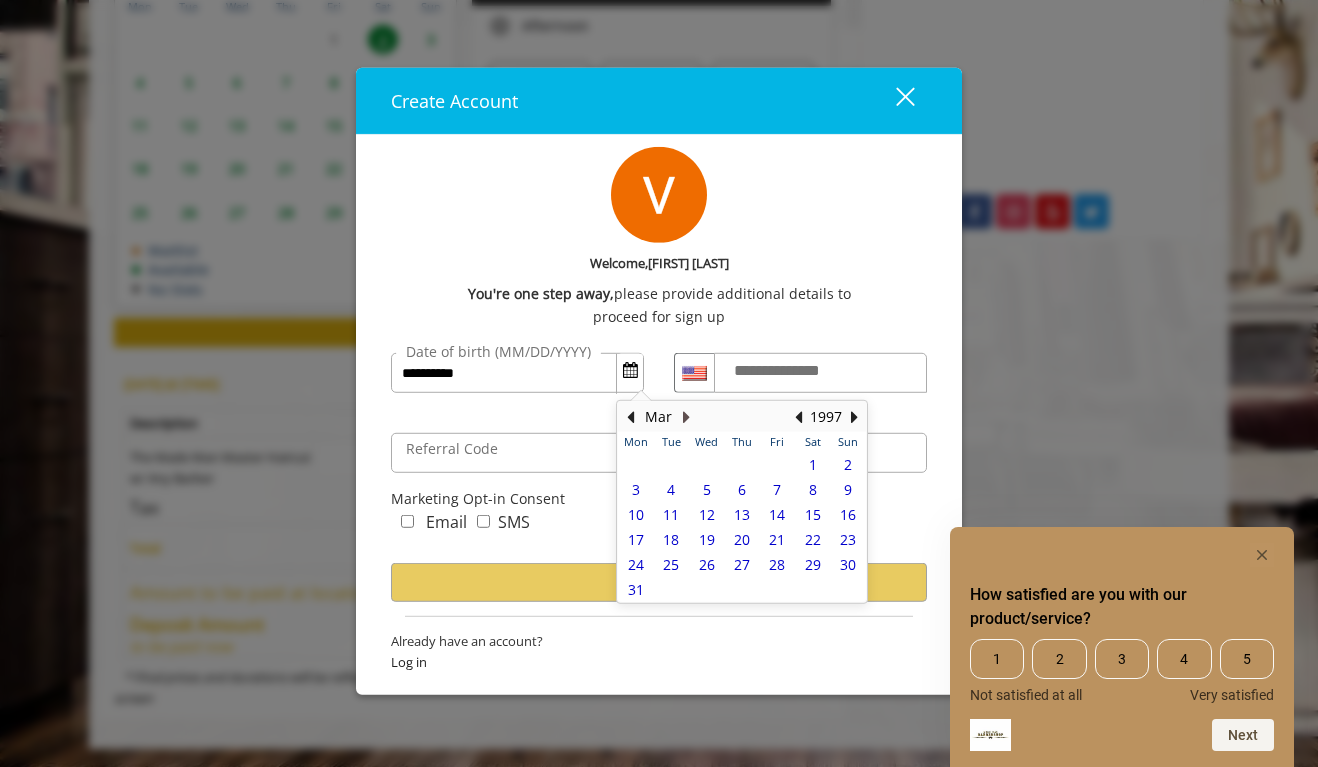click at bounding box center [686, 417] 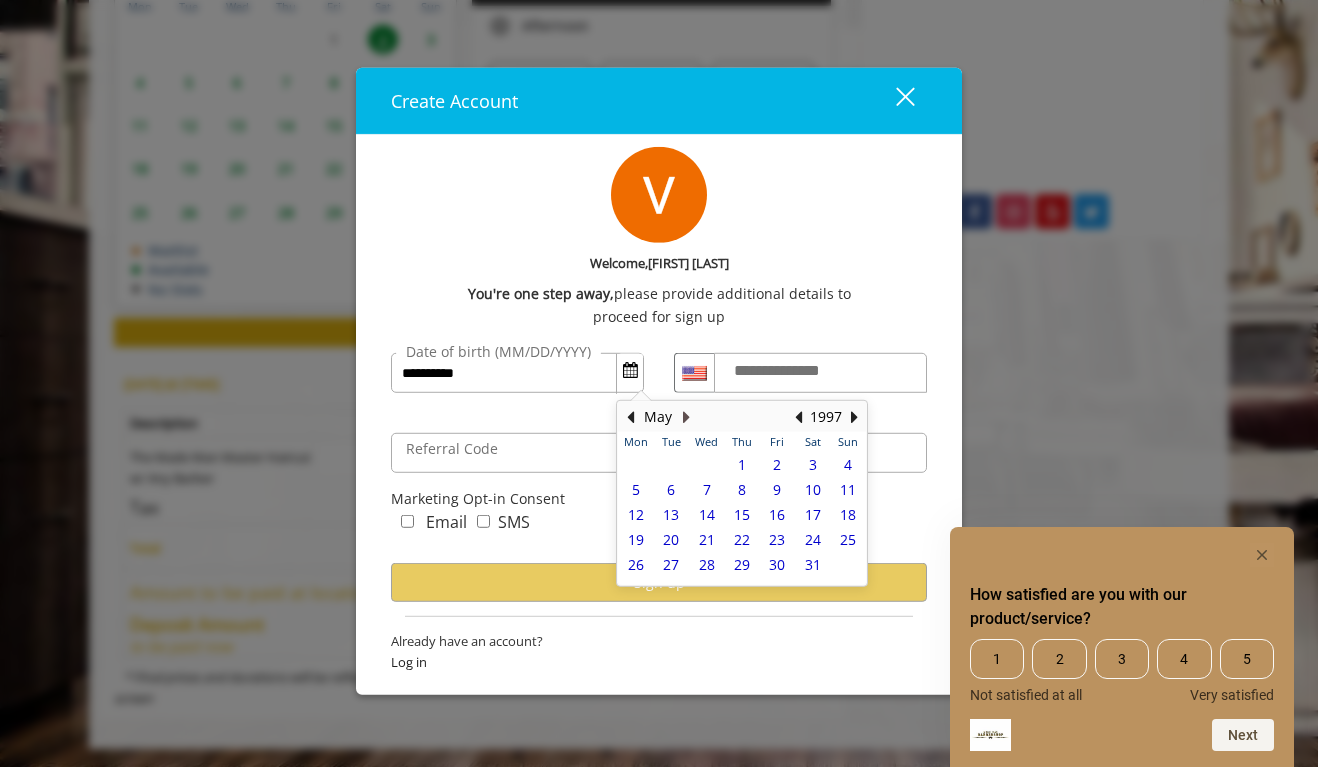 click at bounding box center (686, 417) 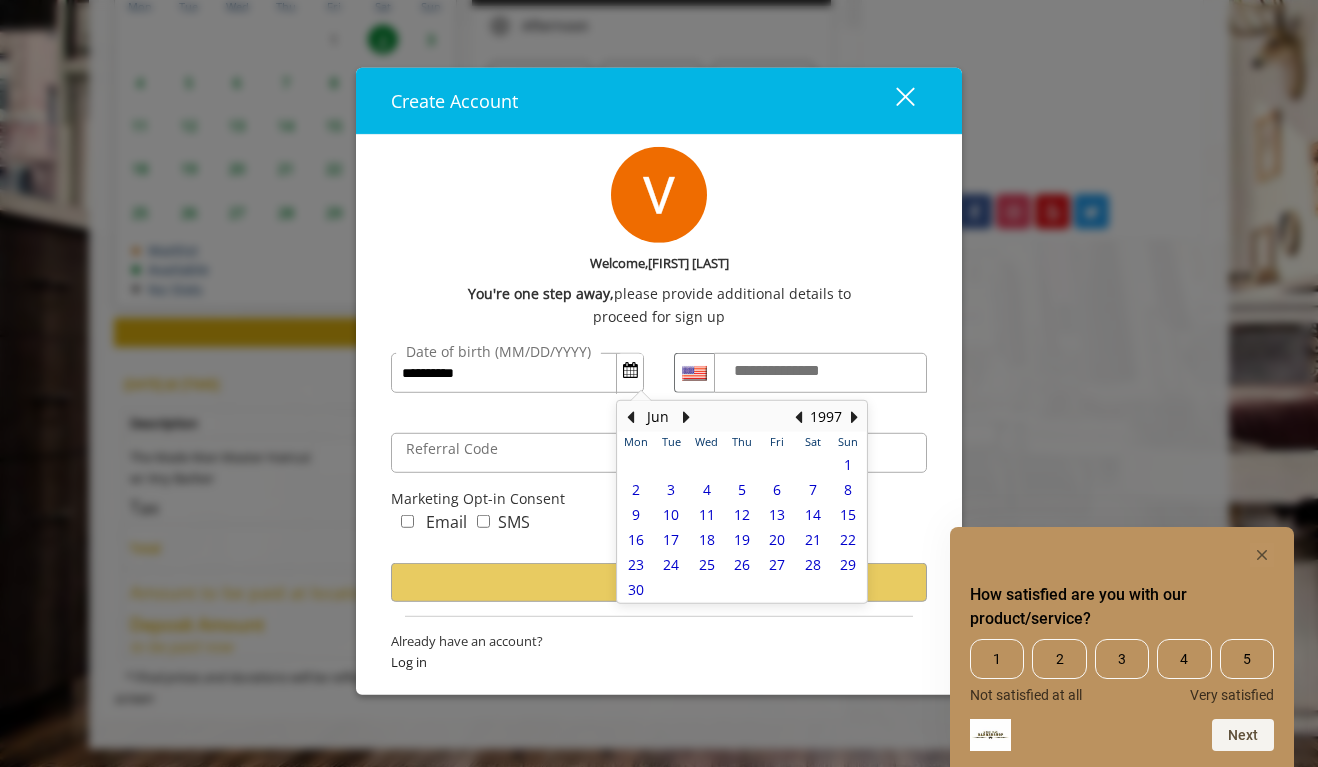 click on "7" at bounding box center (813, 490) 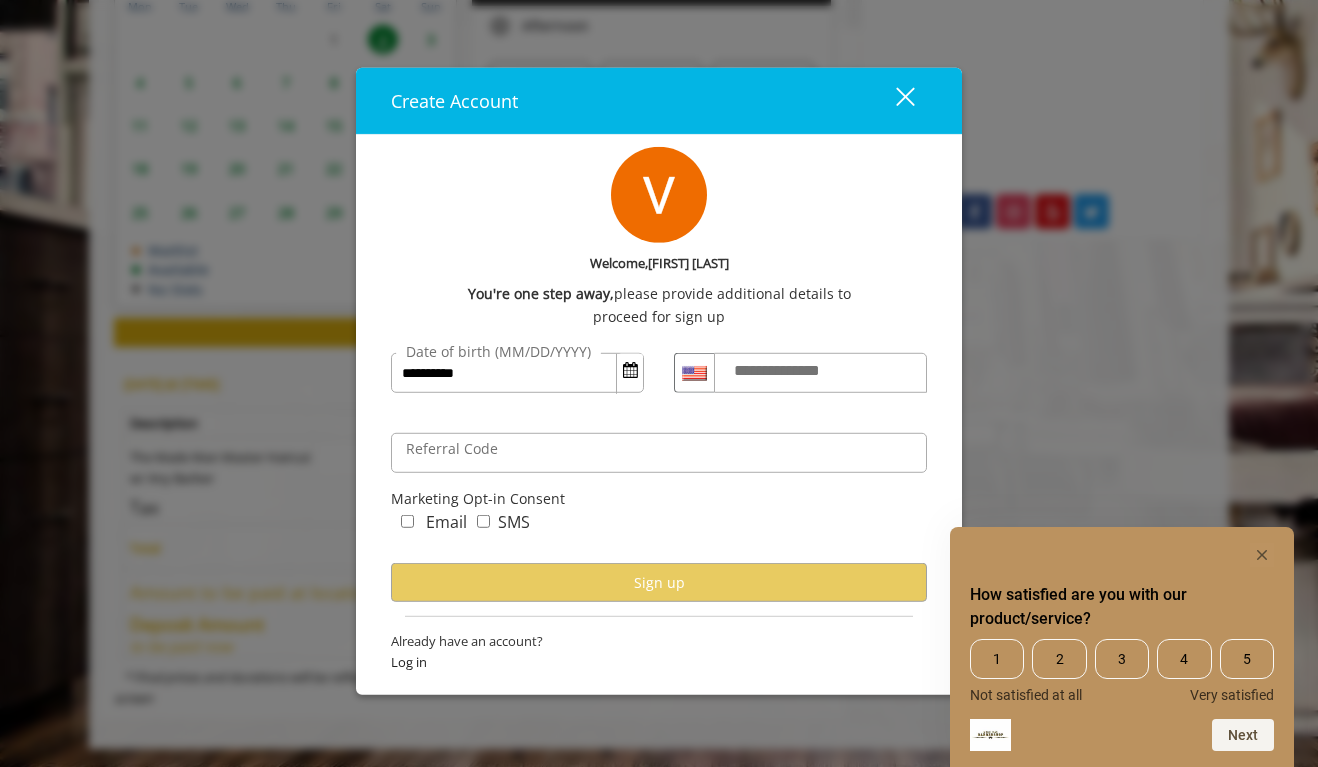 click on "**********" at bounding box center (796, 371) 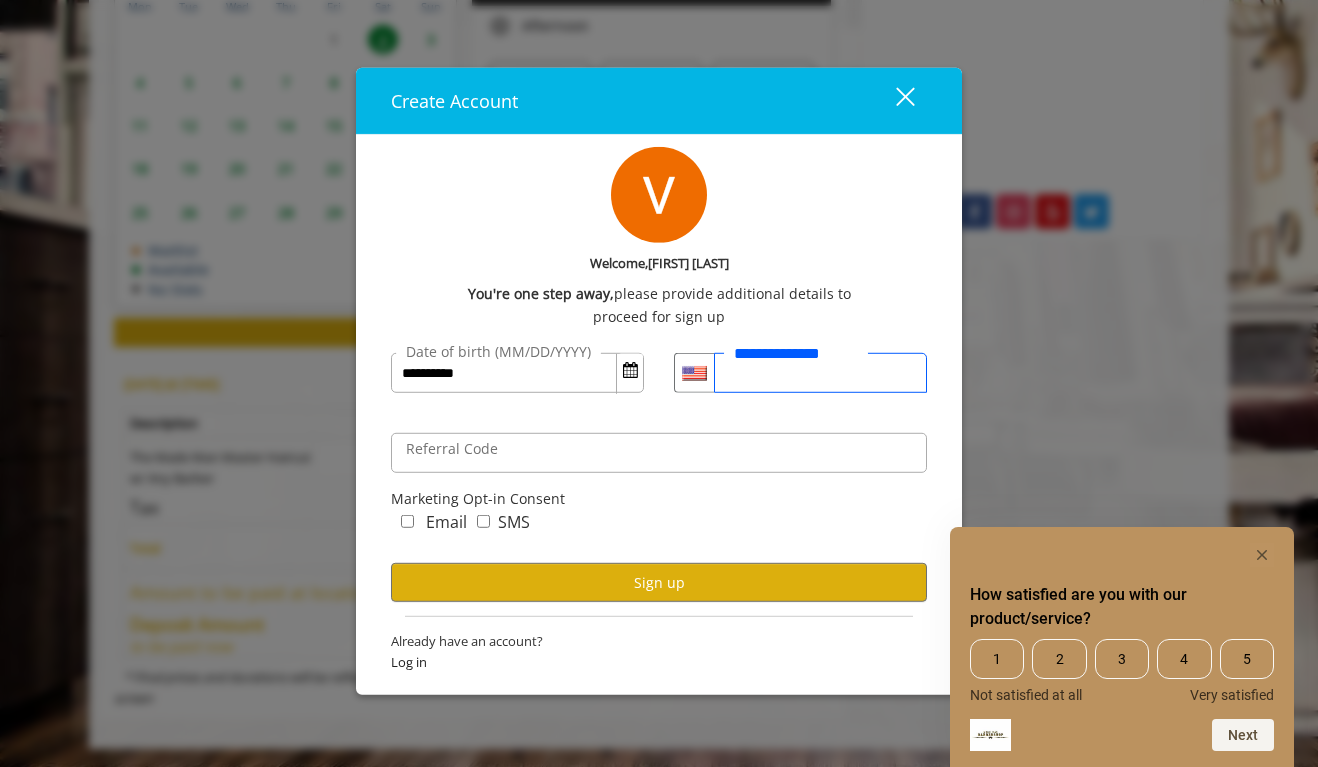 type on "**********" 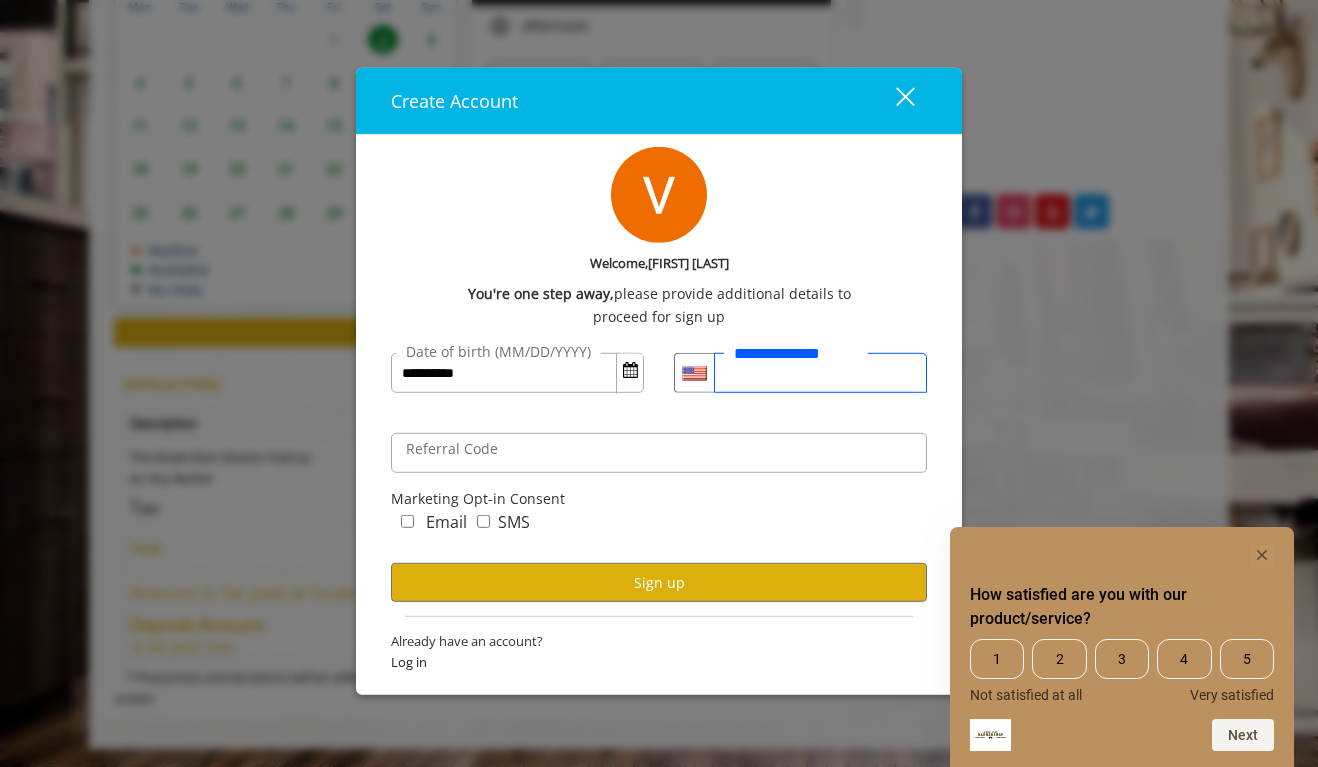 scroll, scrollTop: 0, scrollLeft: 0, axis: both 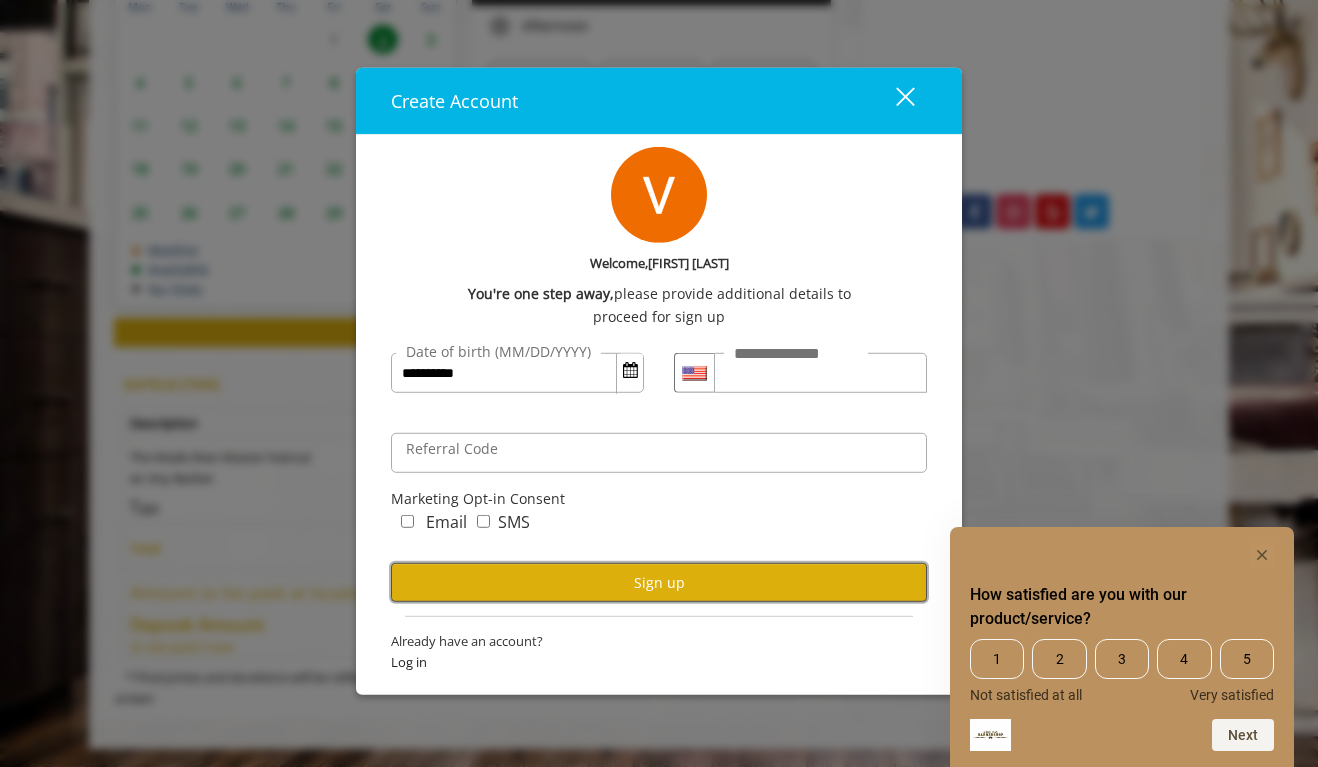 click on "Sign up" at bounding box center (659, 582) 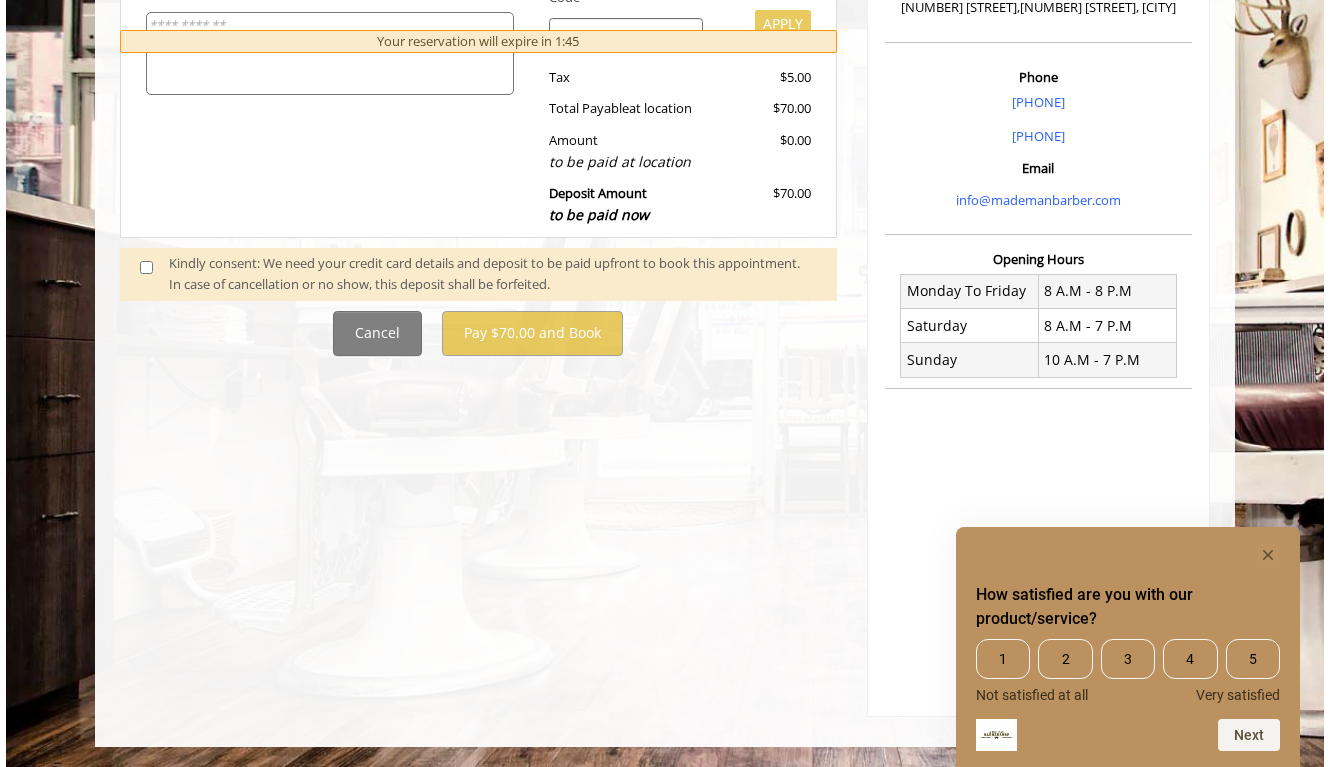 scroll, scrollTop: 0, scrollLeft: 0, axis: both 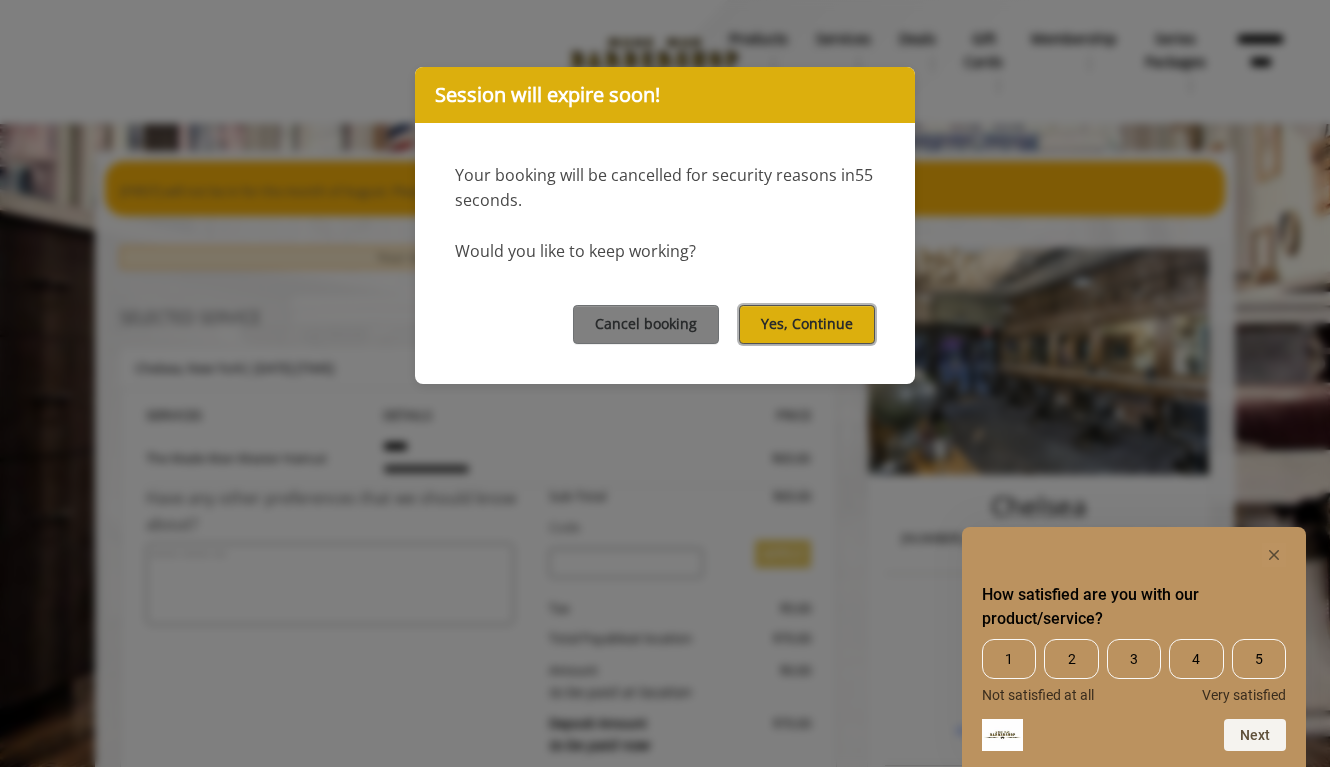 click on "Yes, Continue" at bounding box center [807, 324] 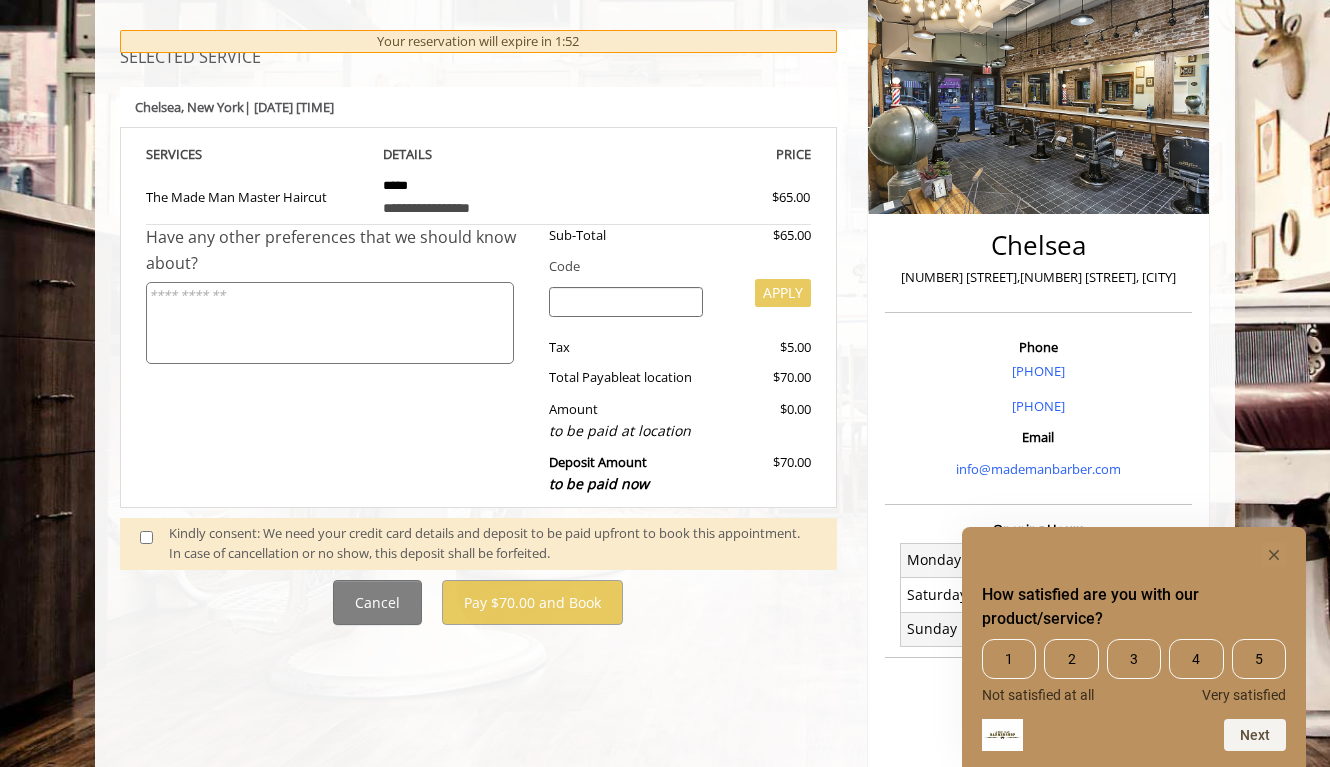 scroll, scrollTop: 265, scrollLeft: 0, axis: vertical 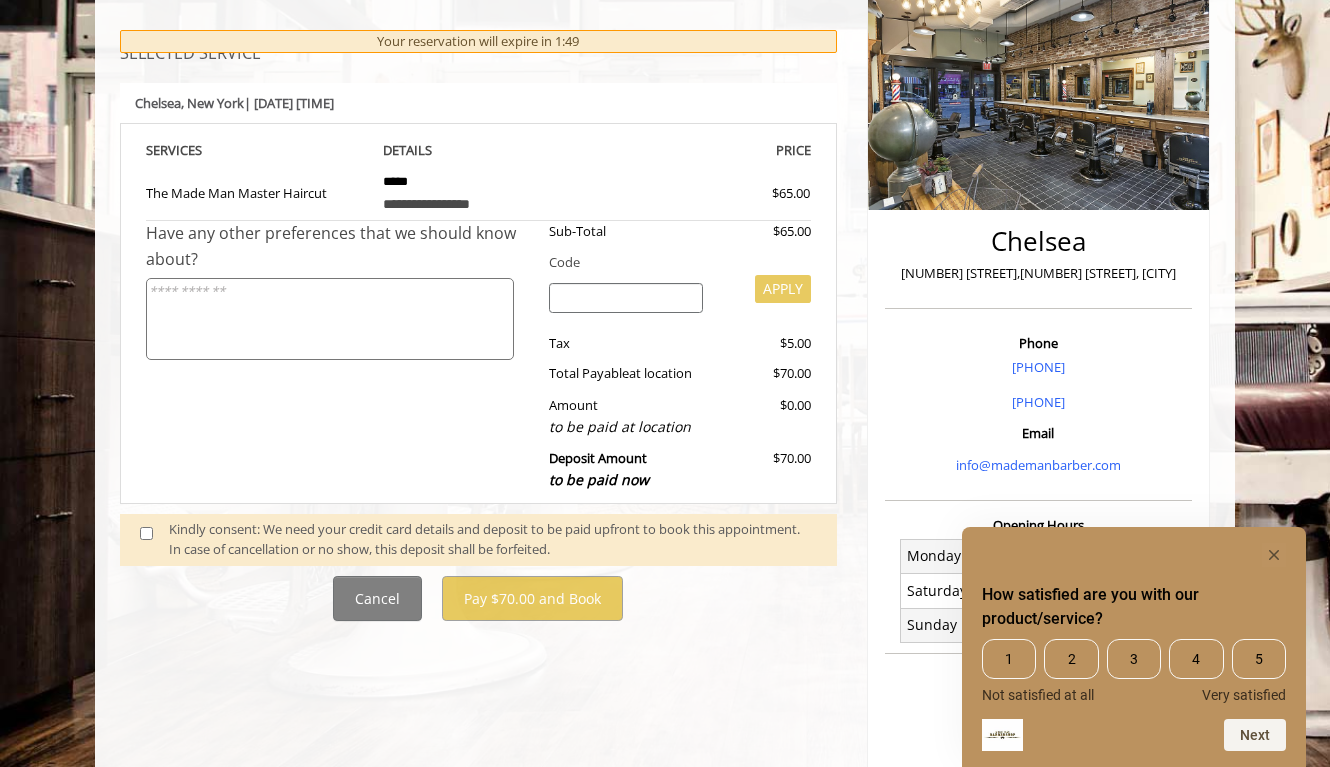 click on "Kindly consent: We need your credit card details and deposit to be paid upfront to book this appointment. In case of cancellation or no show, this deposit shall be forfeited." at bounding box center (493, 540) 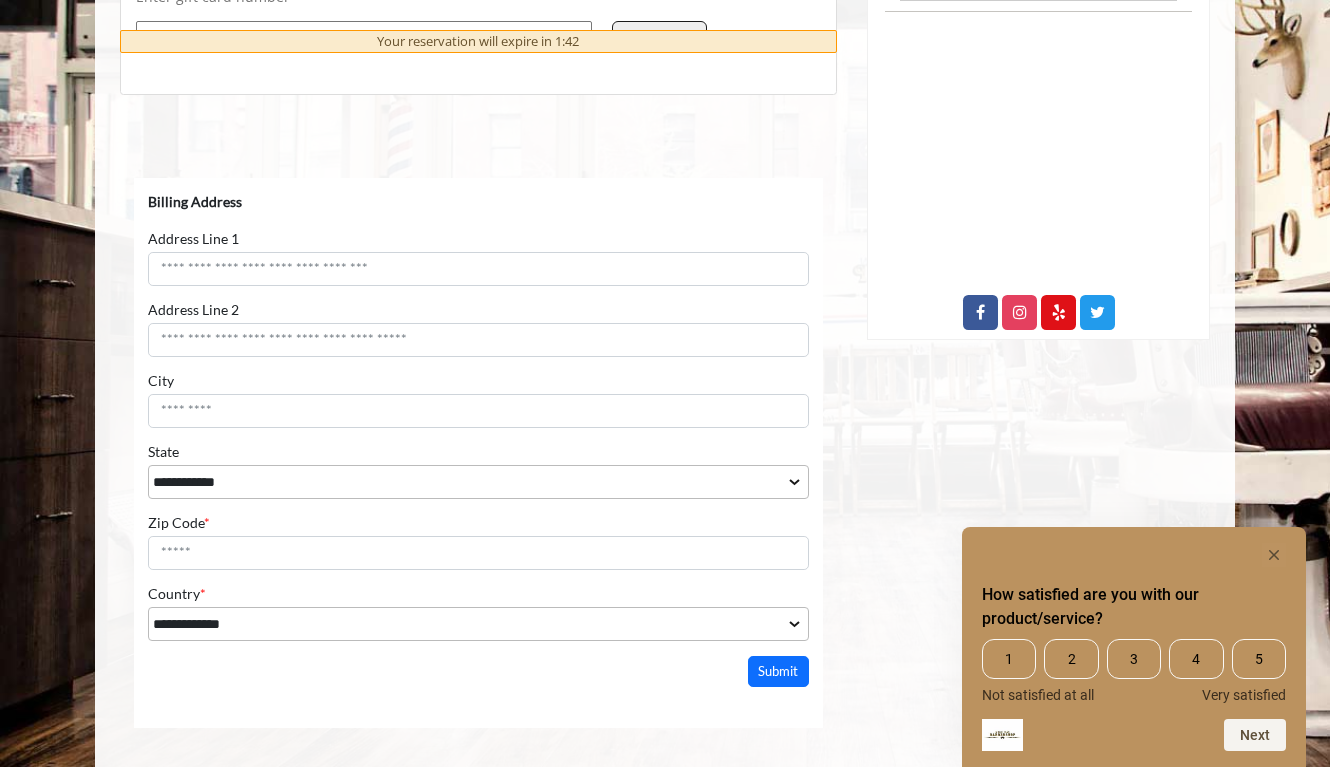 scroll, scrollTop: 903, scrollLeft: 0, axis: vertical 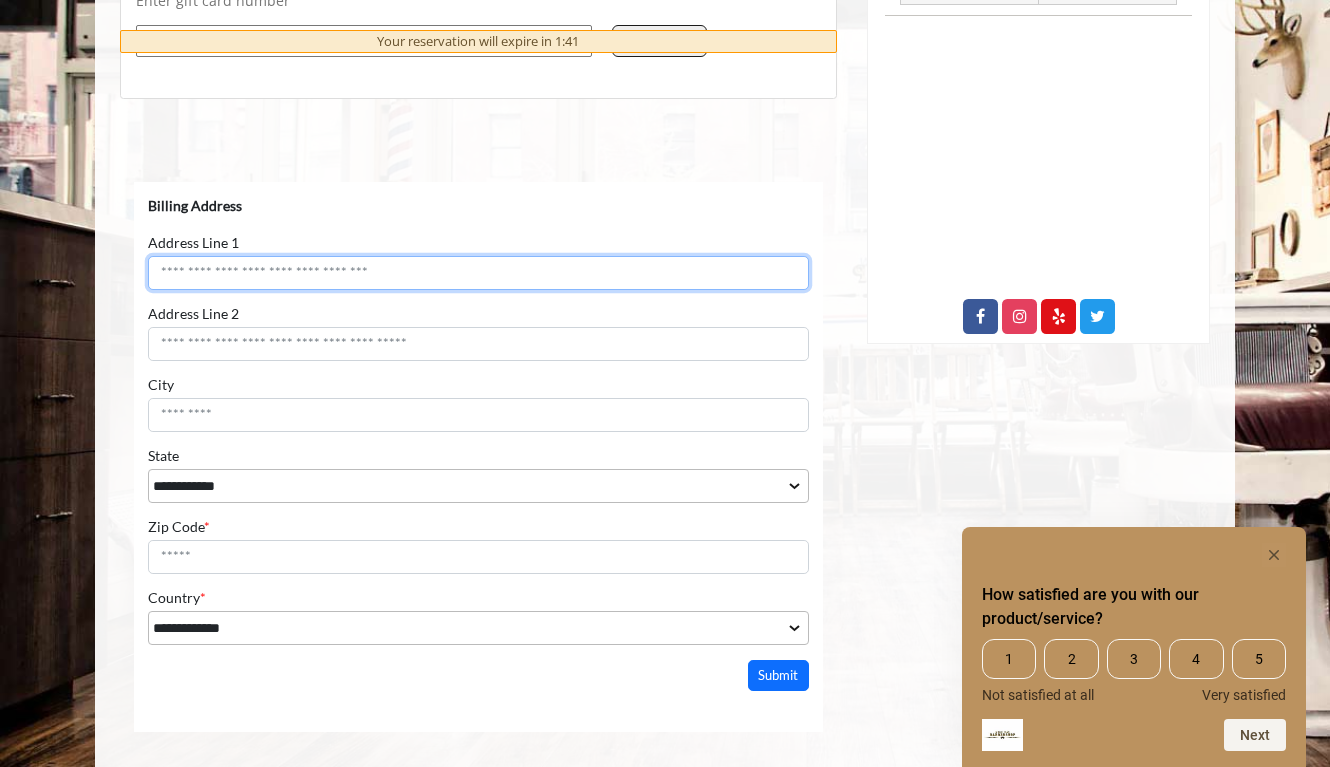 click on "Address Line 1" at bounding box center (478, 273) 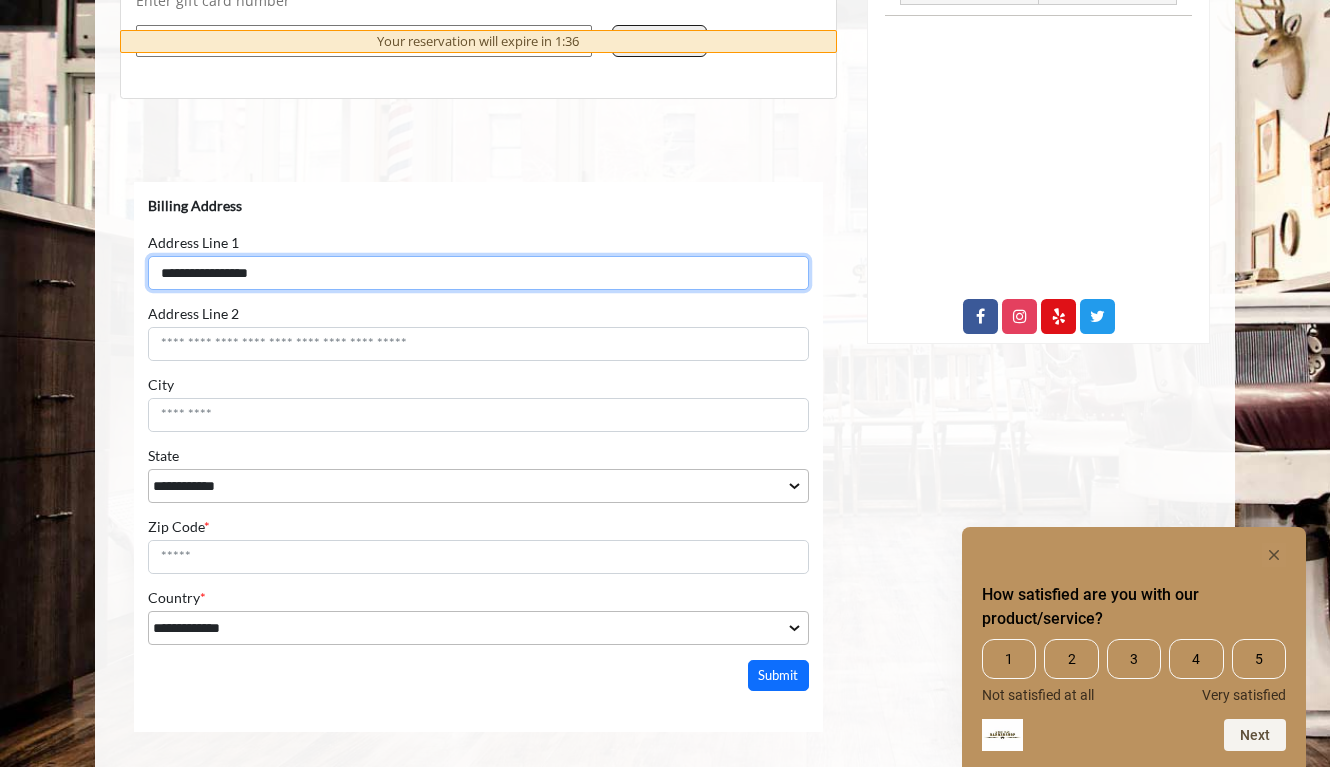 type on "**********" 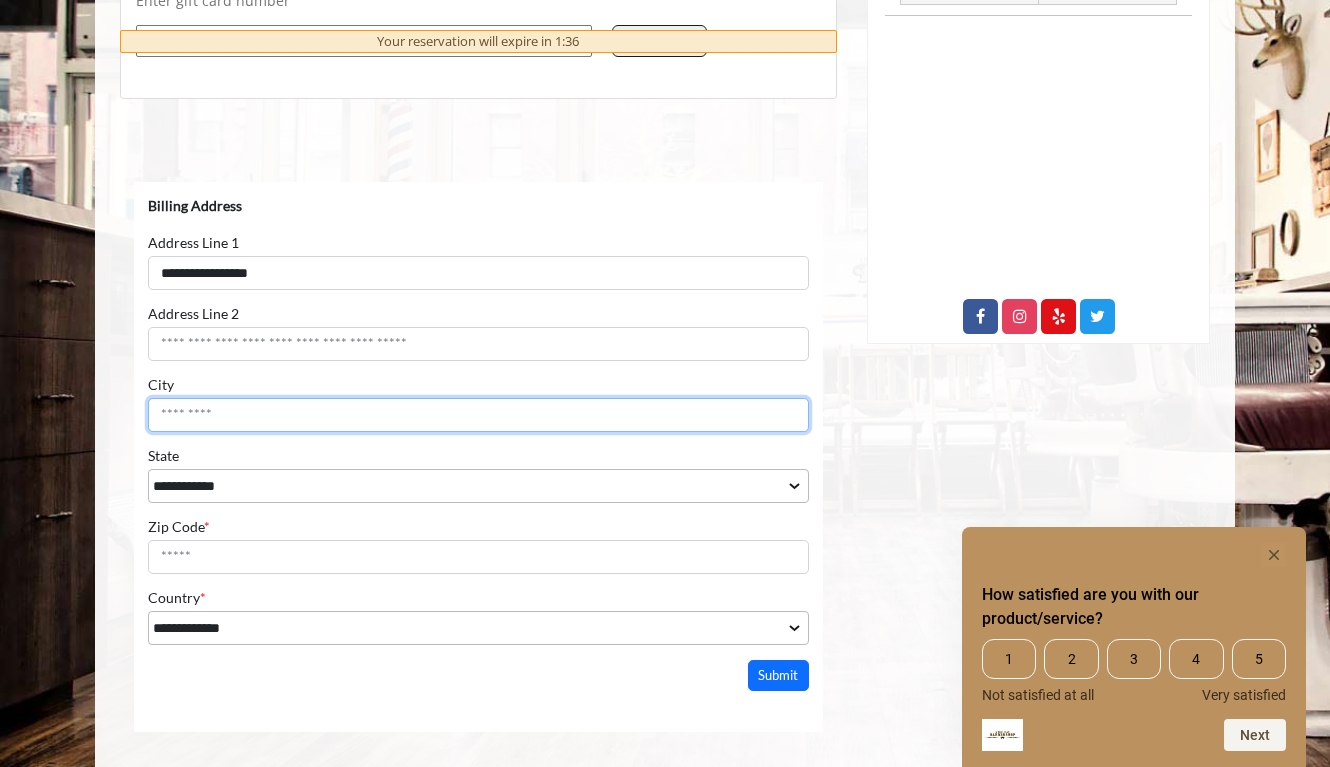 click on "City" at bounding box center [478, 415] 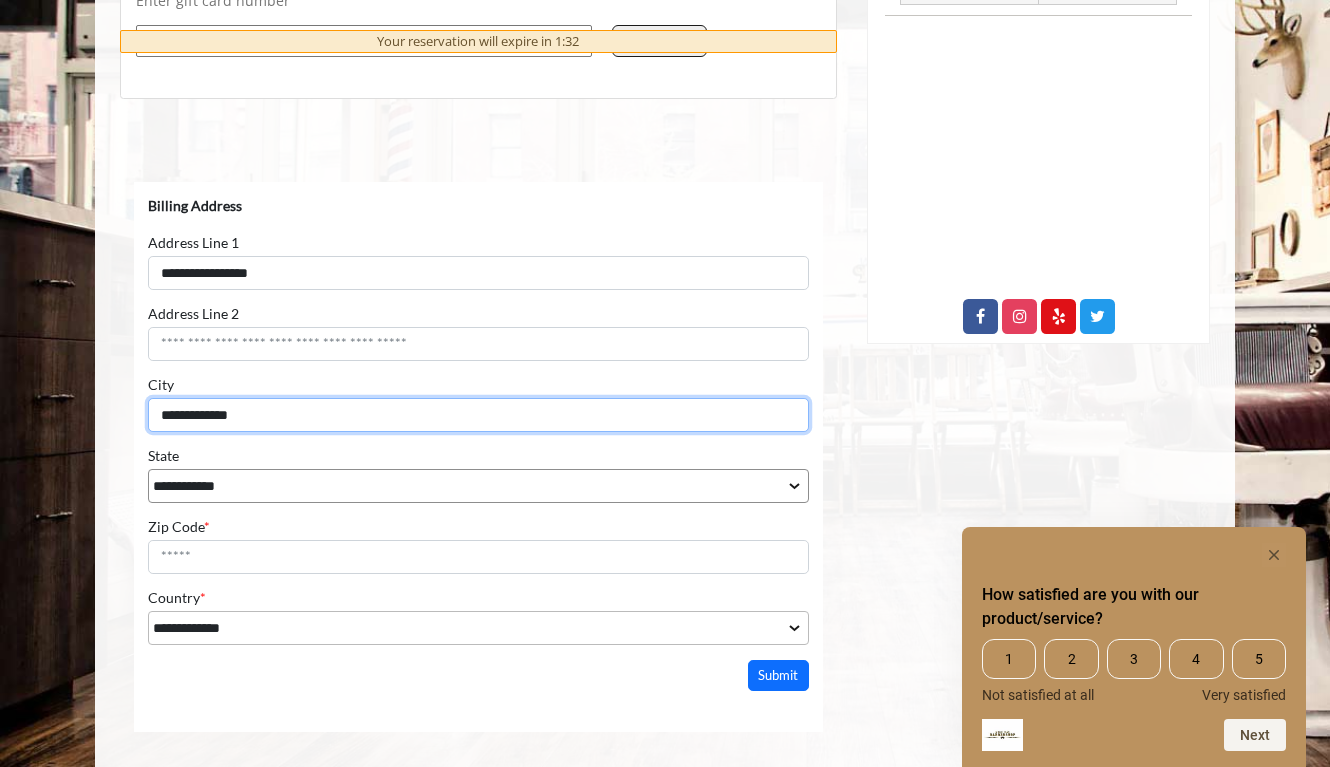 type on "**********" 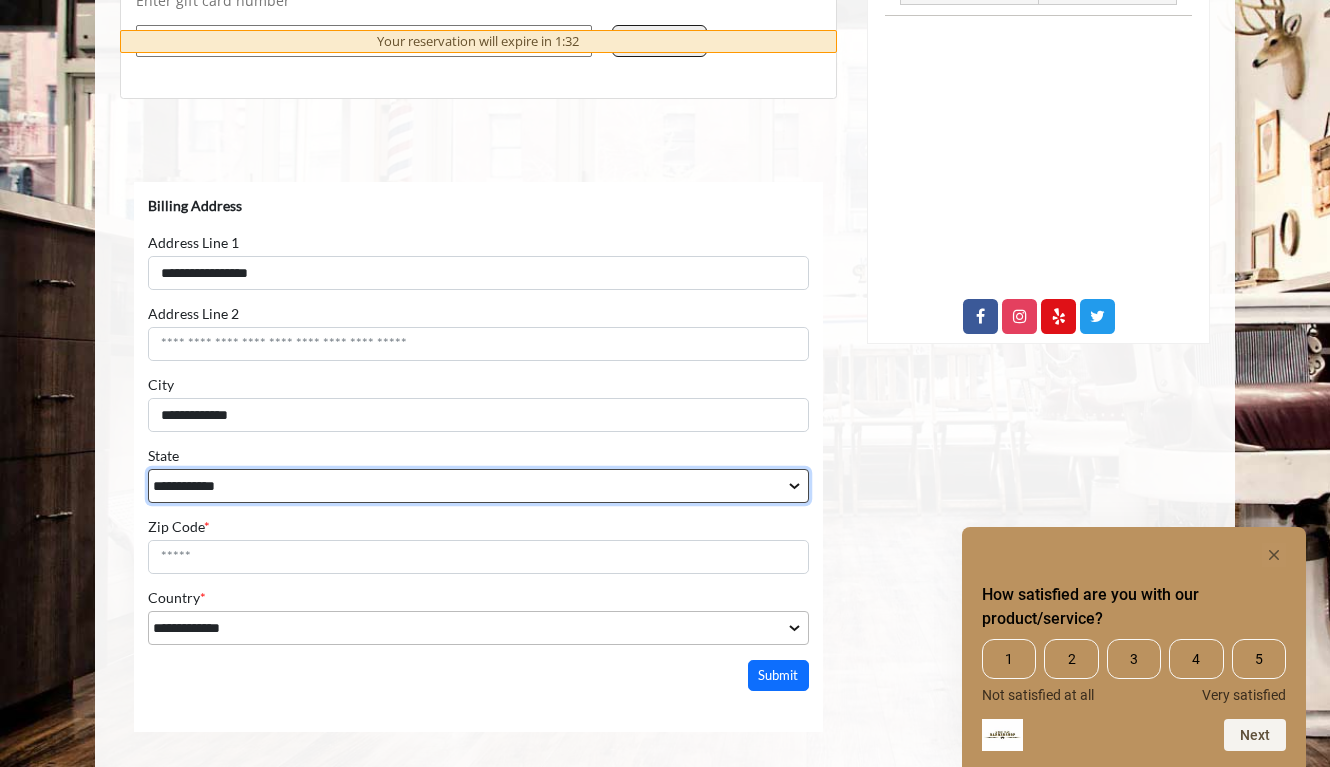 click on "**********" at bounding box center (478, 486) 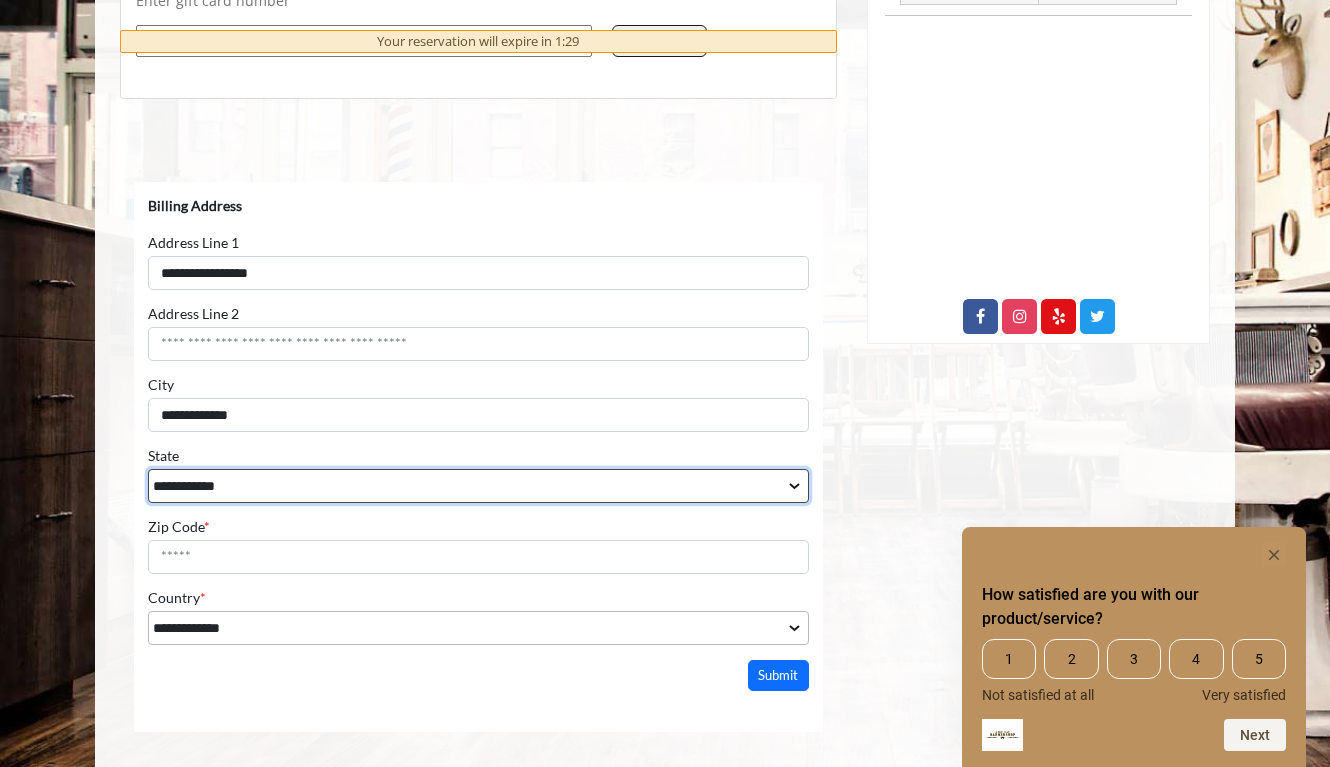 select on "**" 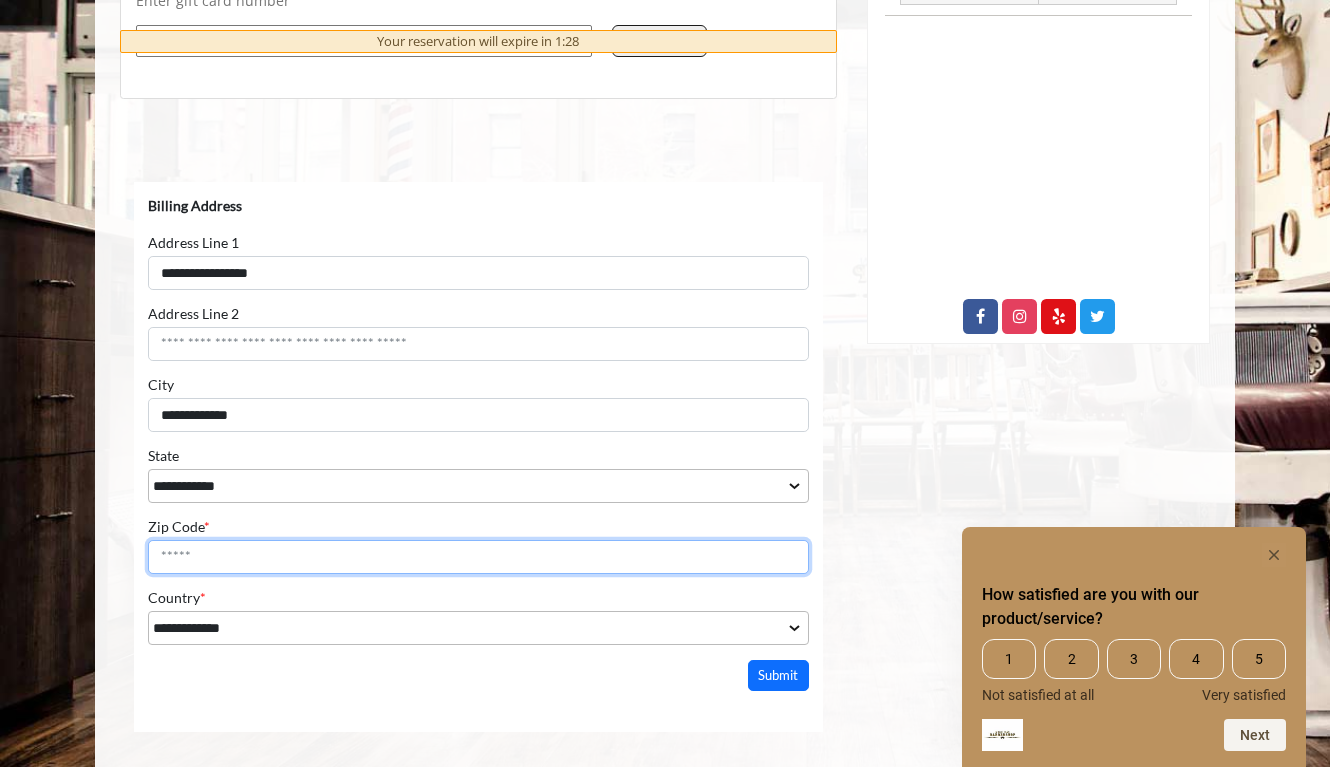 click on "Zip Code  *" at bounding box center (478, 557) 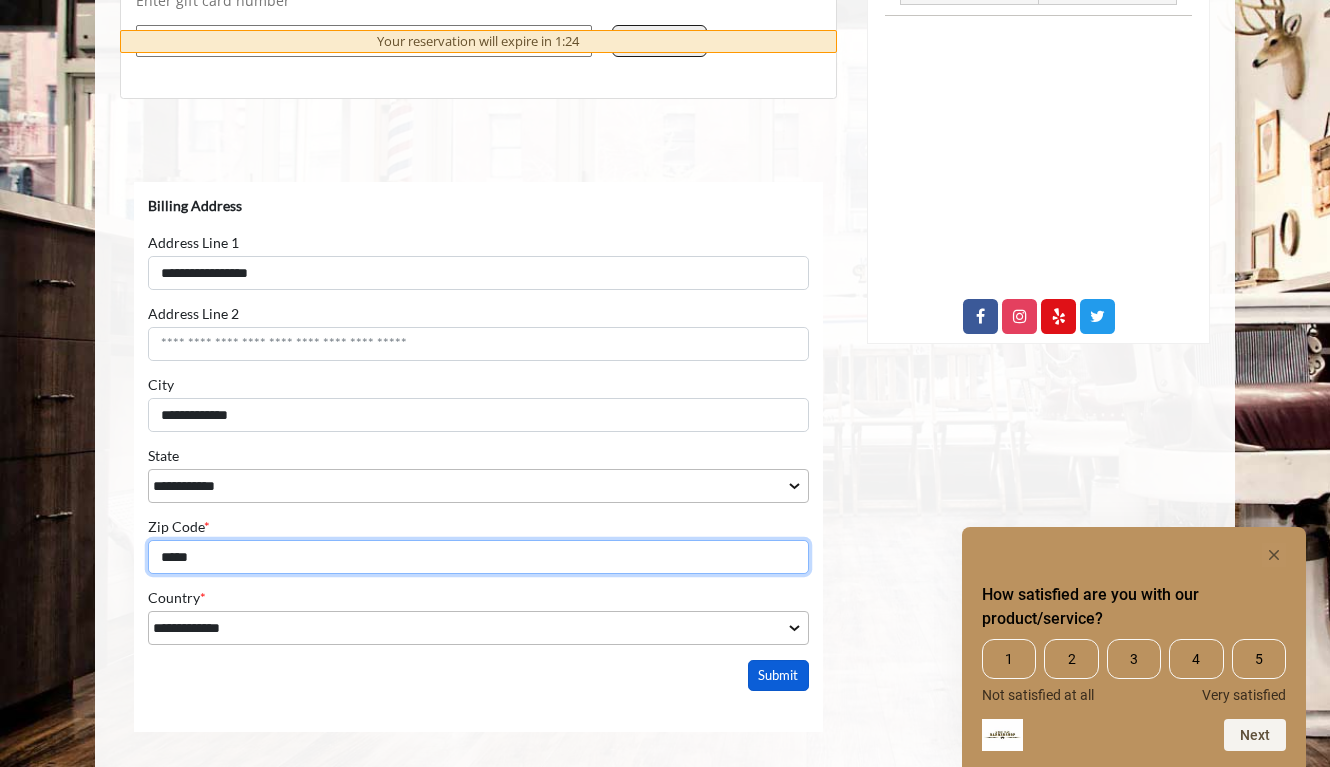 type on "*****" 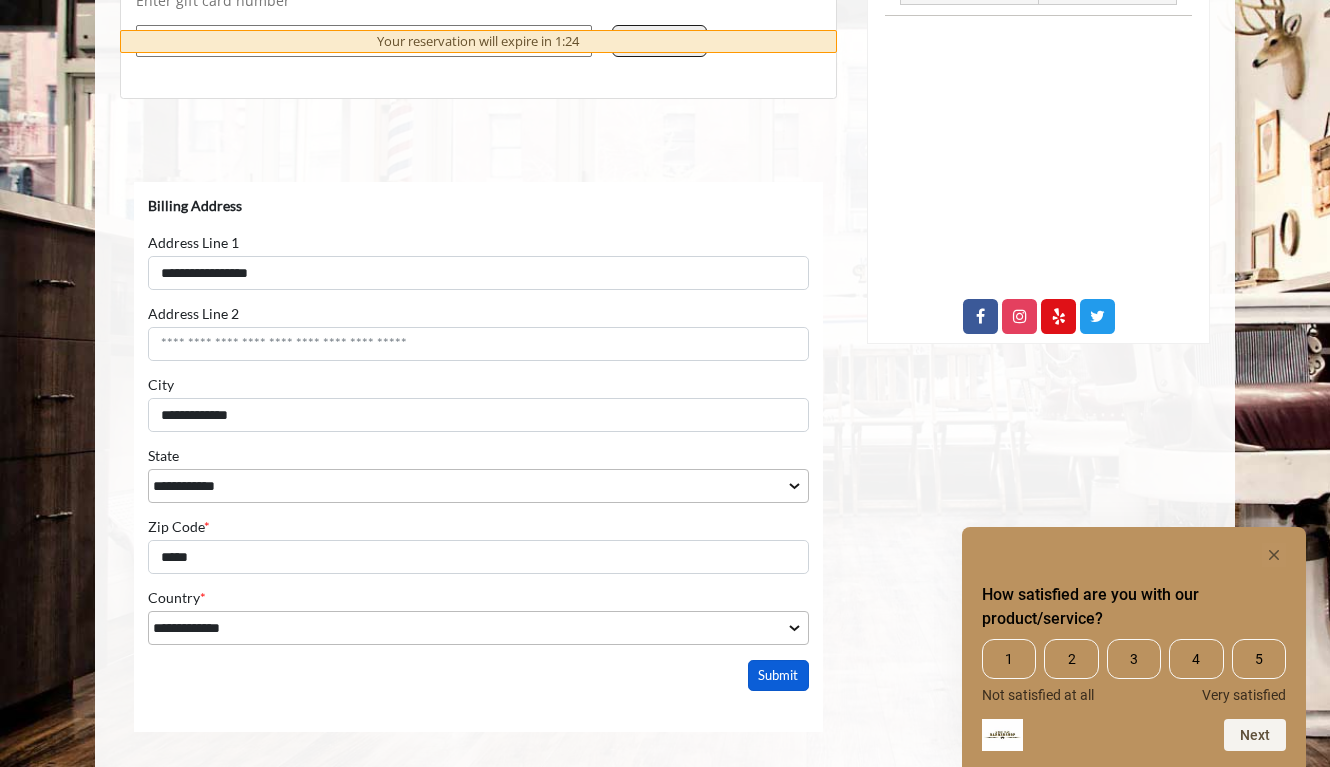 click on "Submit" at bounding box center (779, 675) 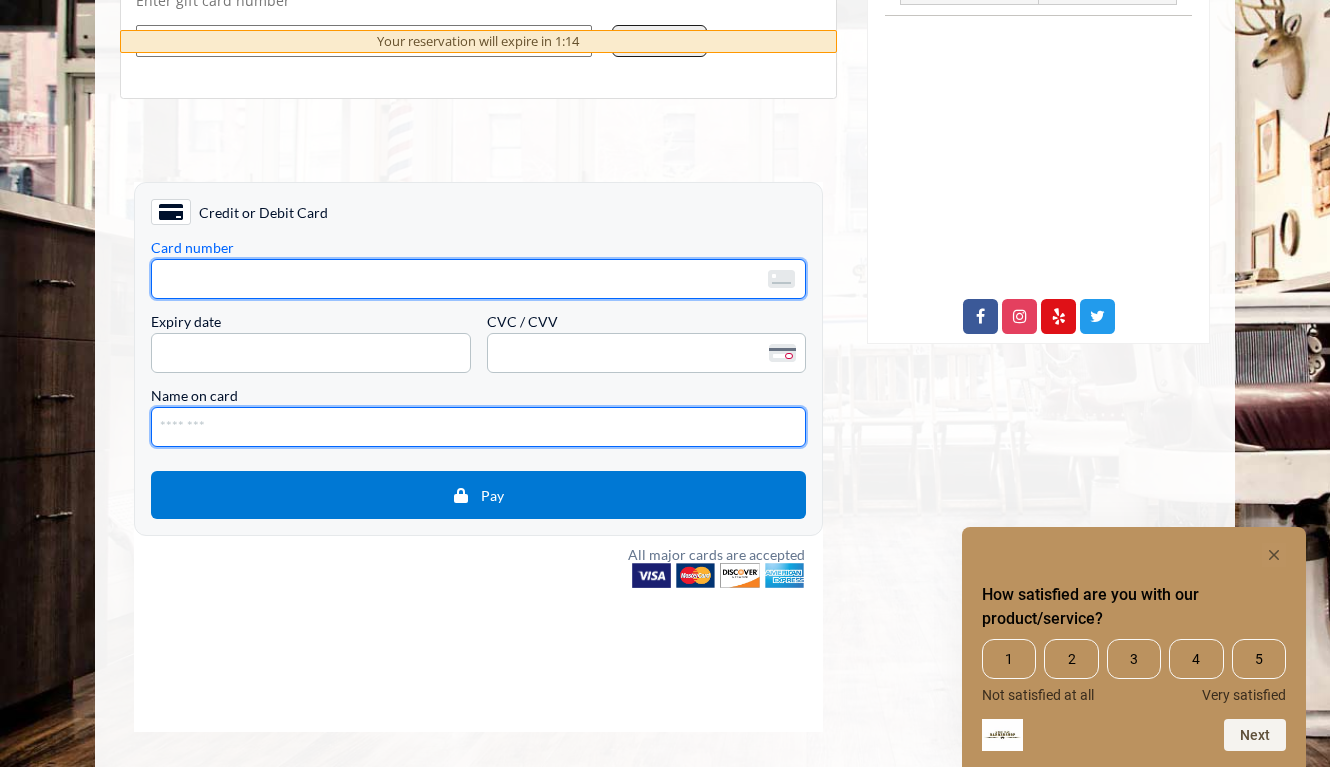 type on "**********" 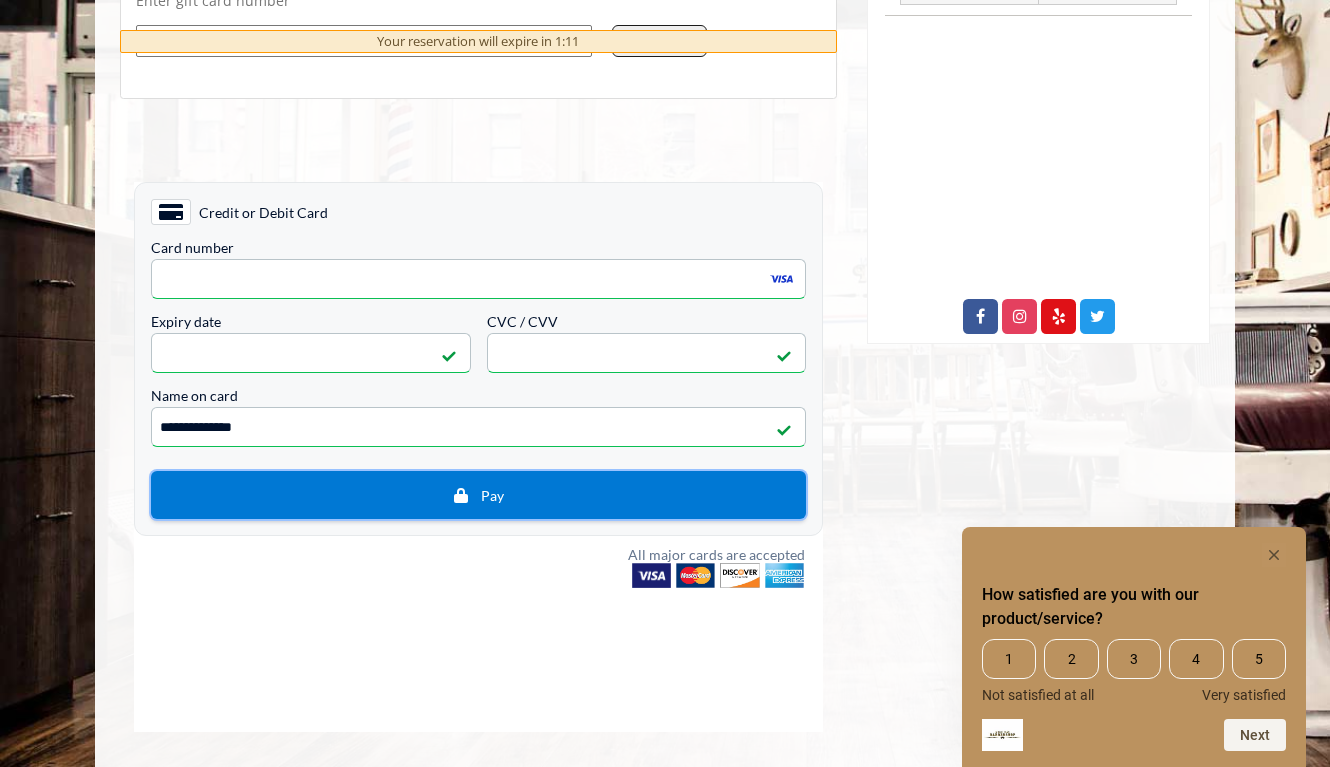 click on "Pay" at bounding box center [478, 495] 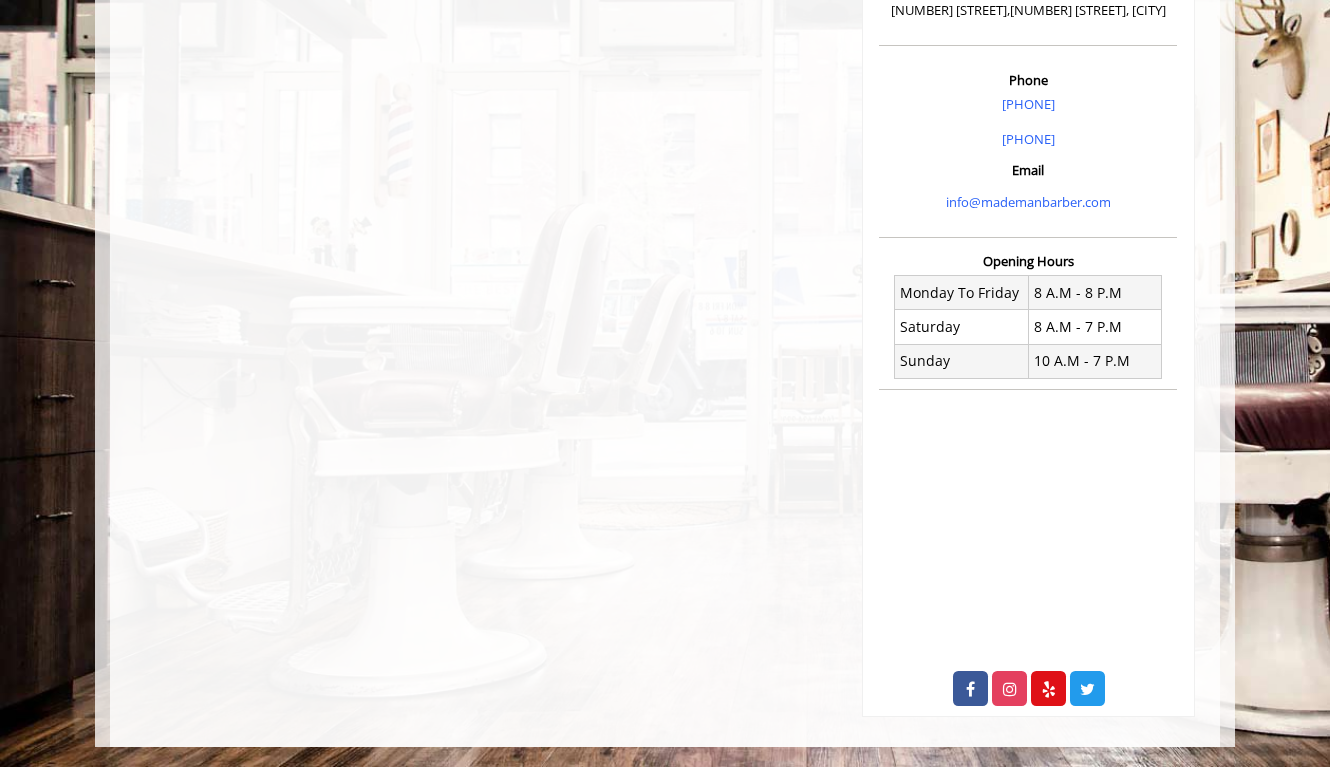 scroll, scrollTop: 0, scrollLeft: 0, axis: both 